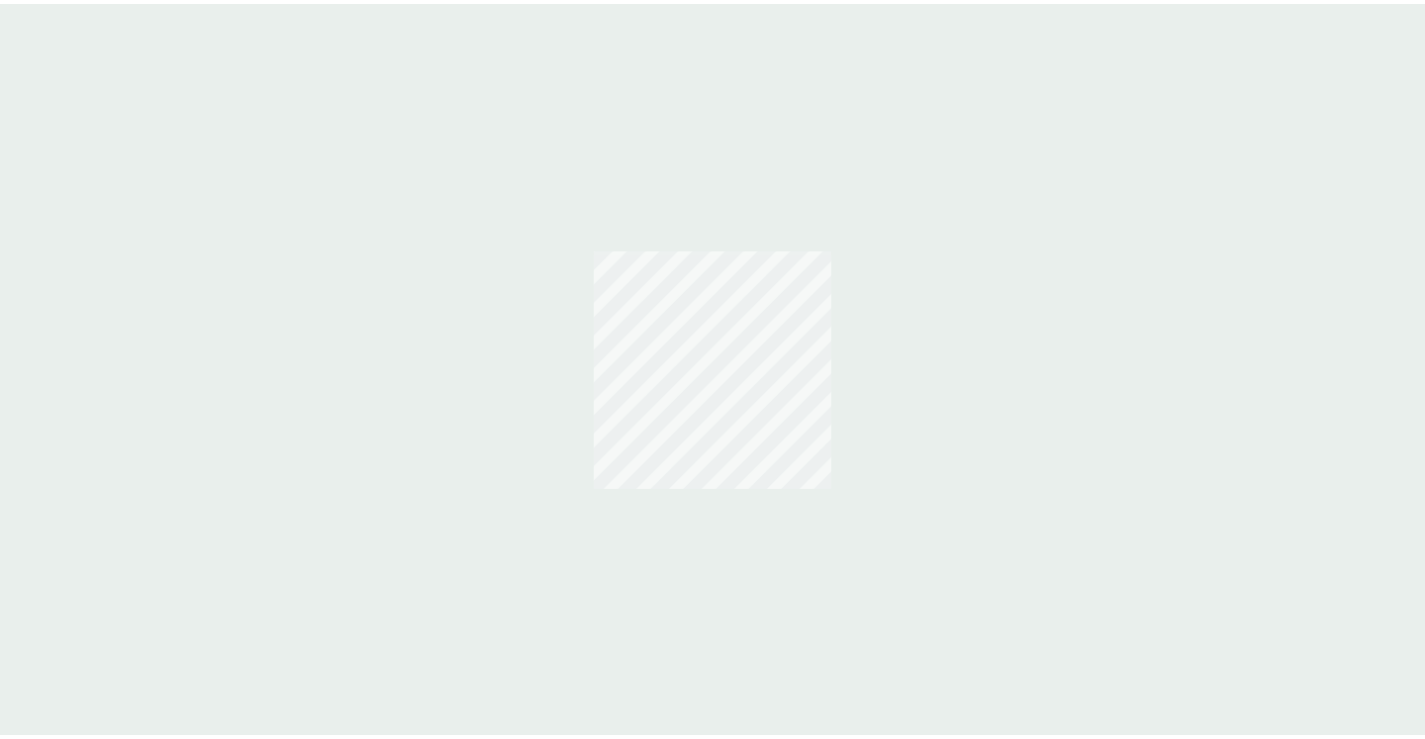 scroll, scrollTop: 0, scrollLeft: 0, axis: both 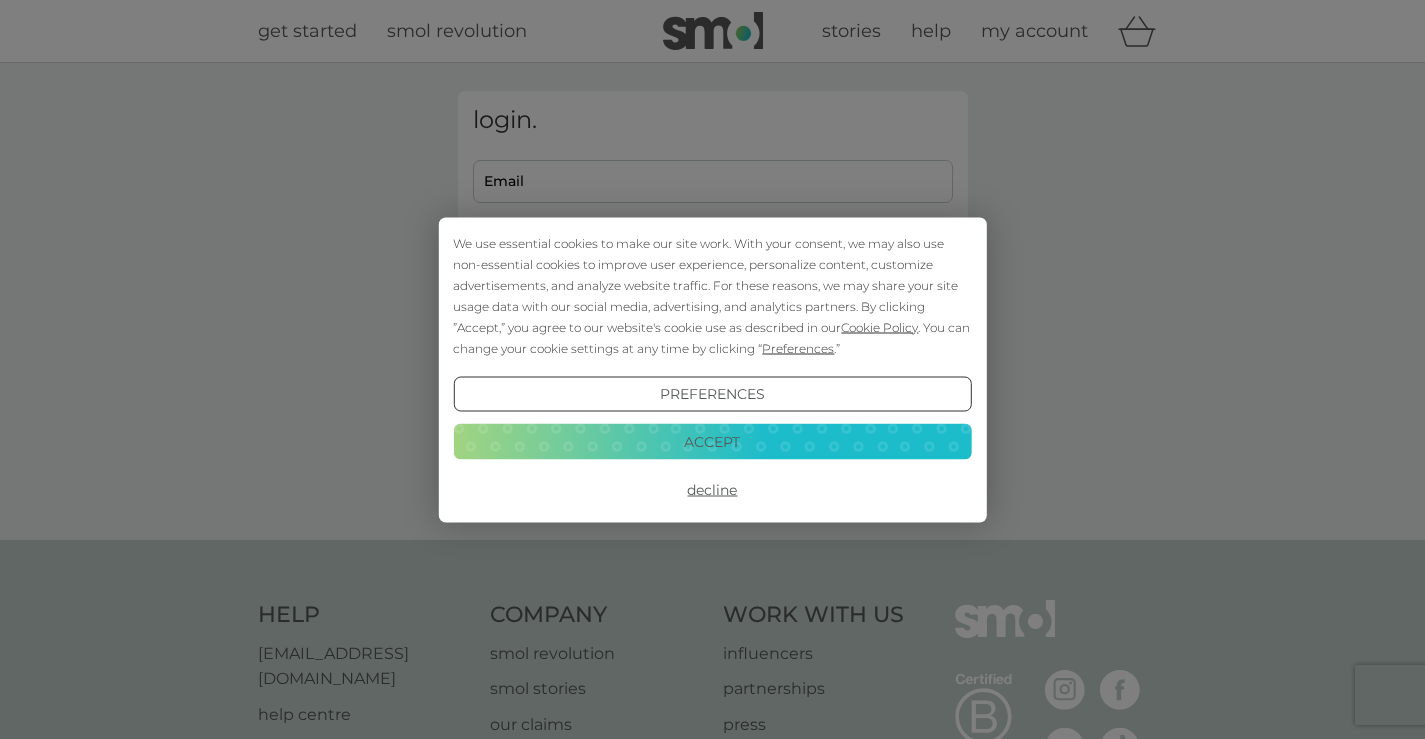 type on "[EMAIL_ADDRESS][DOMAIN_NAME]" 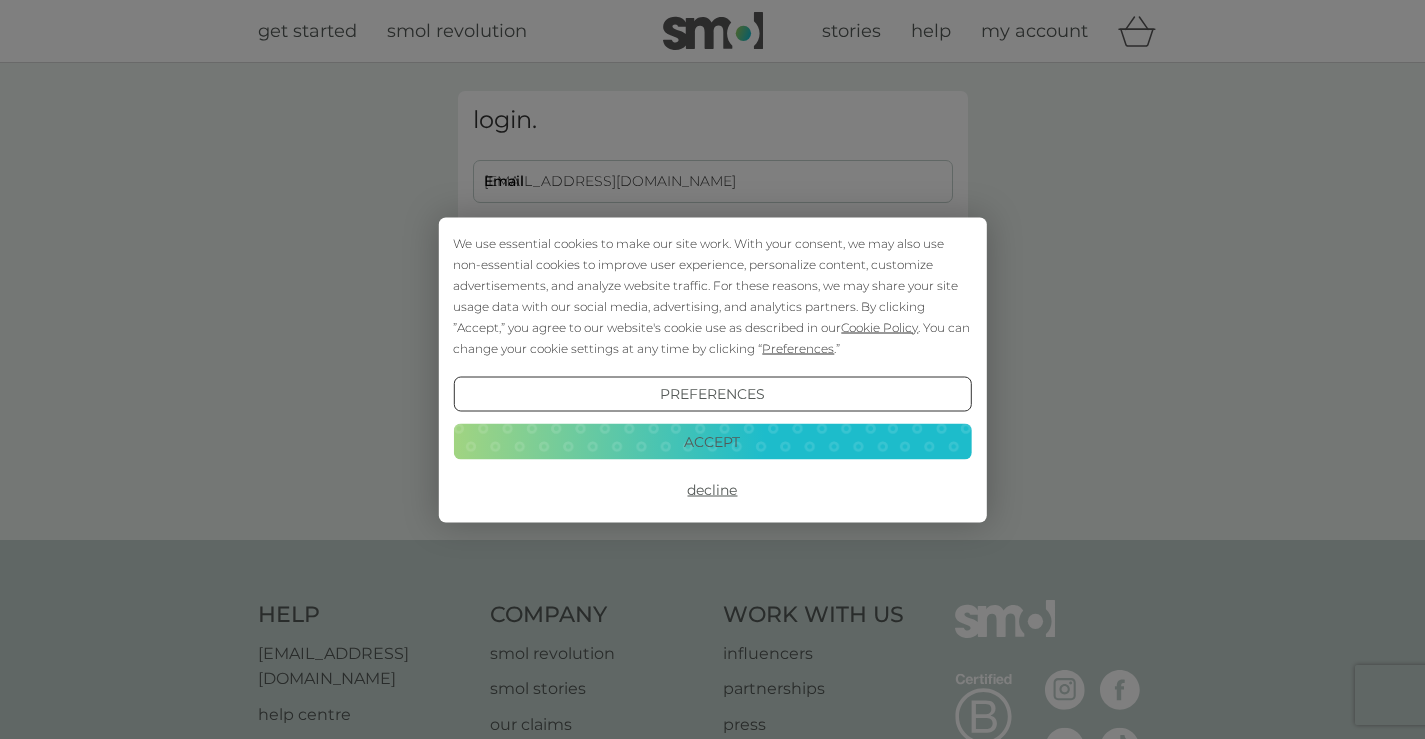 click on "Decline" at bounding box center [712, 490] 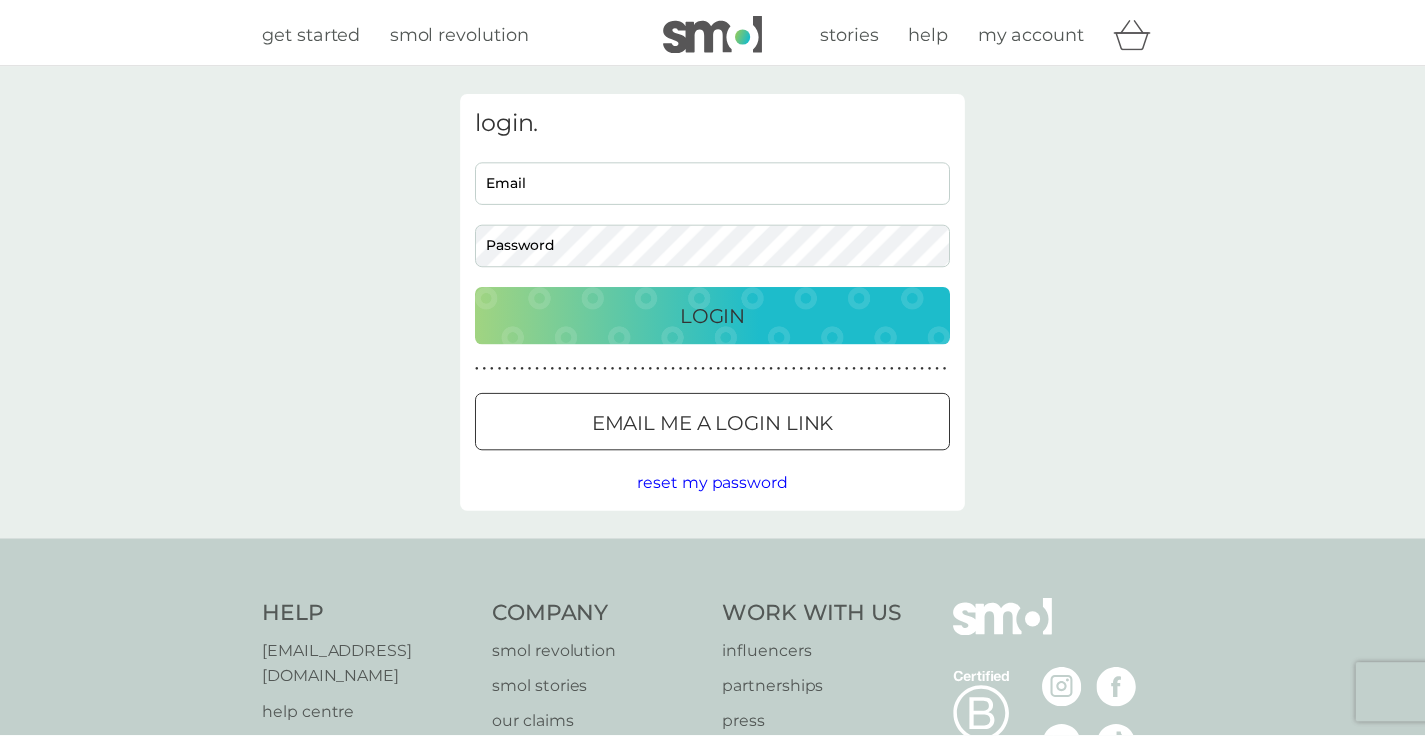 scroll, scrollTop: 0, scrollLeft: 0, axis: both 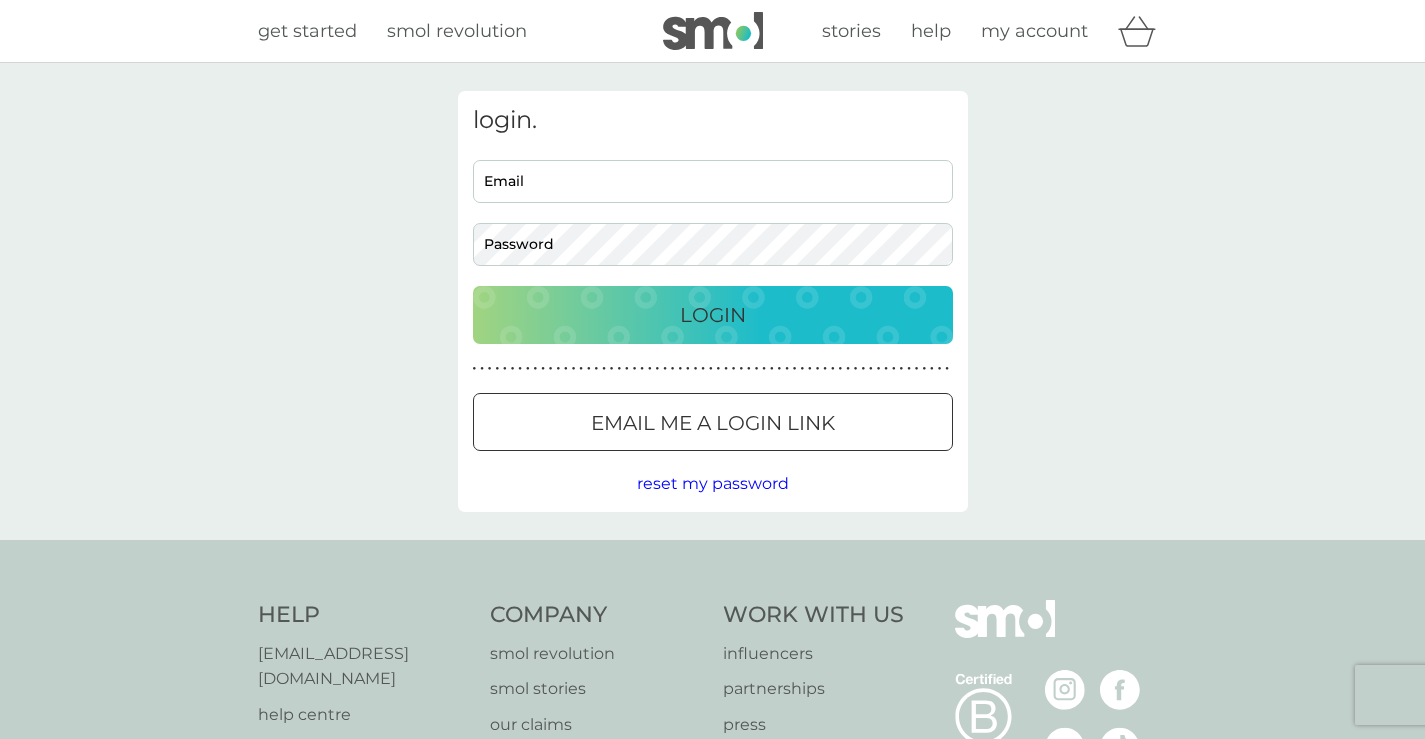 type on "mbearne@gmail.com" 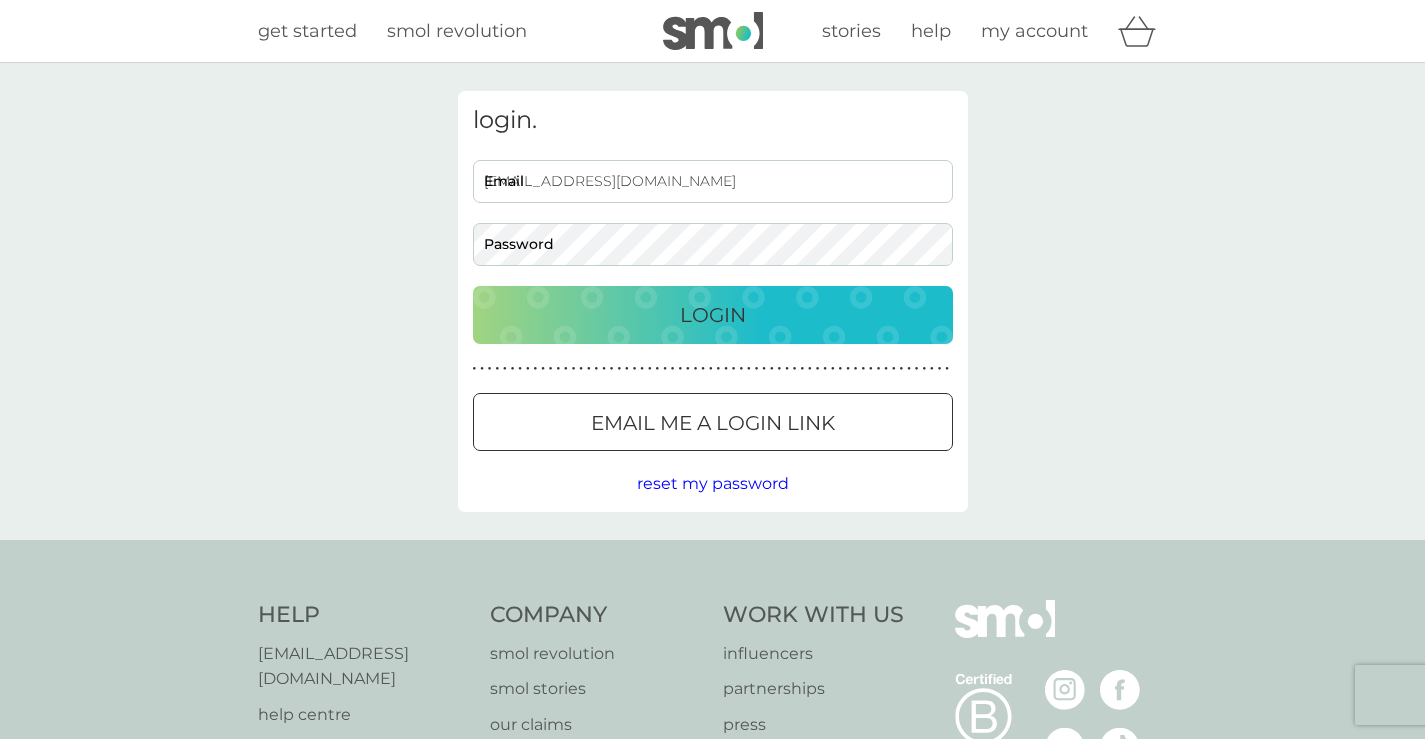 click on "mbearne@gmail.com" at bounding box center (713, 181) 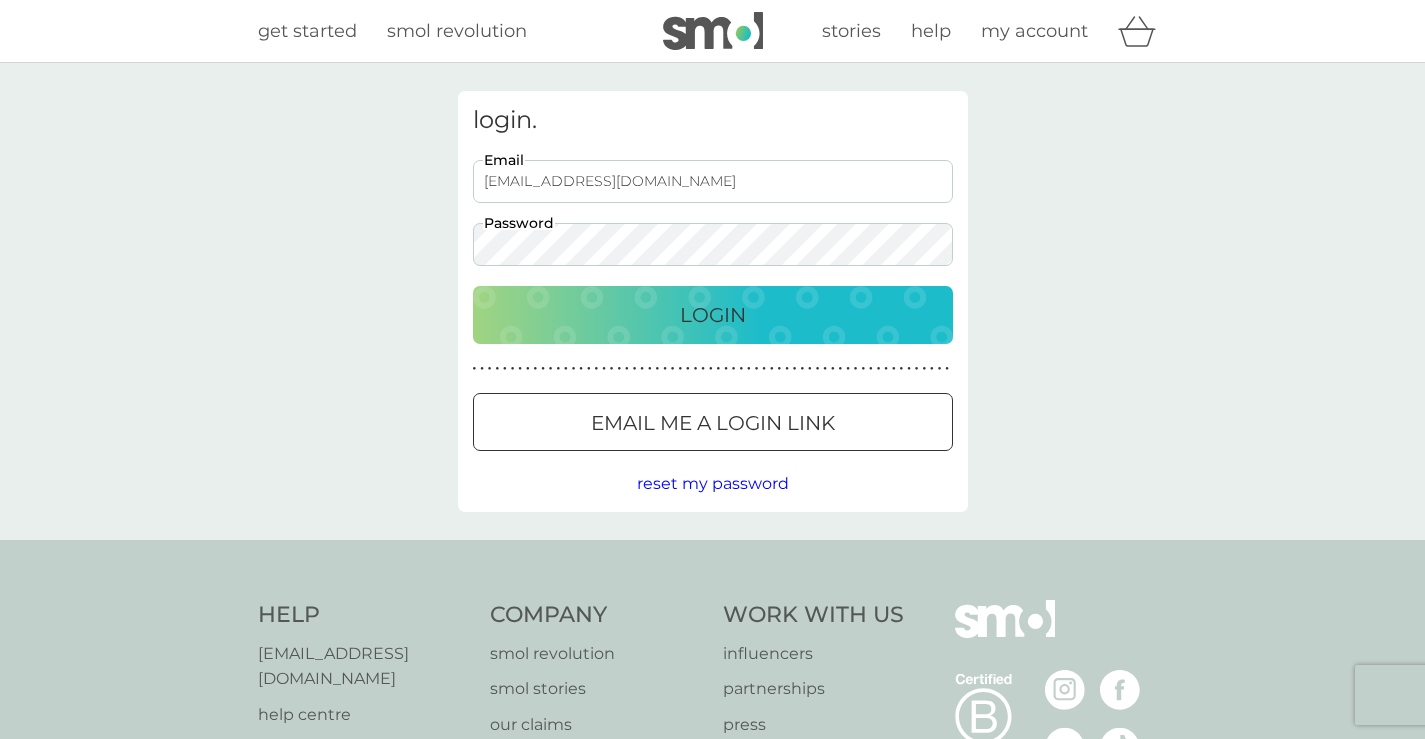 click on "Login" at bounding box center (713, 315) 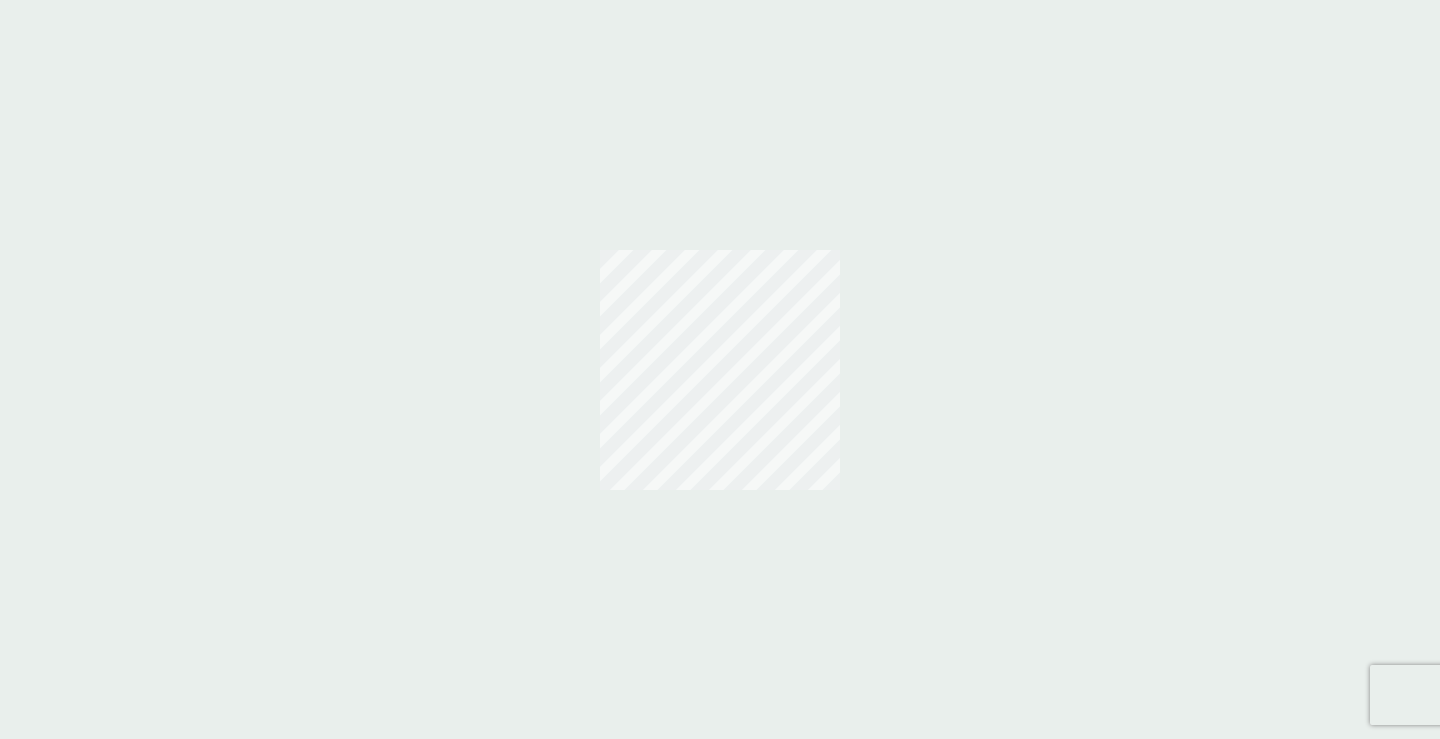 scroll, scrollTop: 0, scrollLeft: 0, axis: both 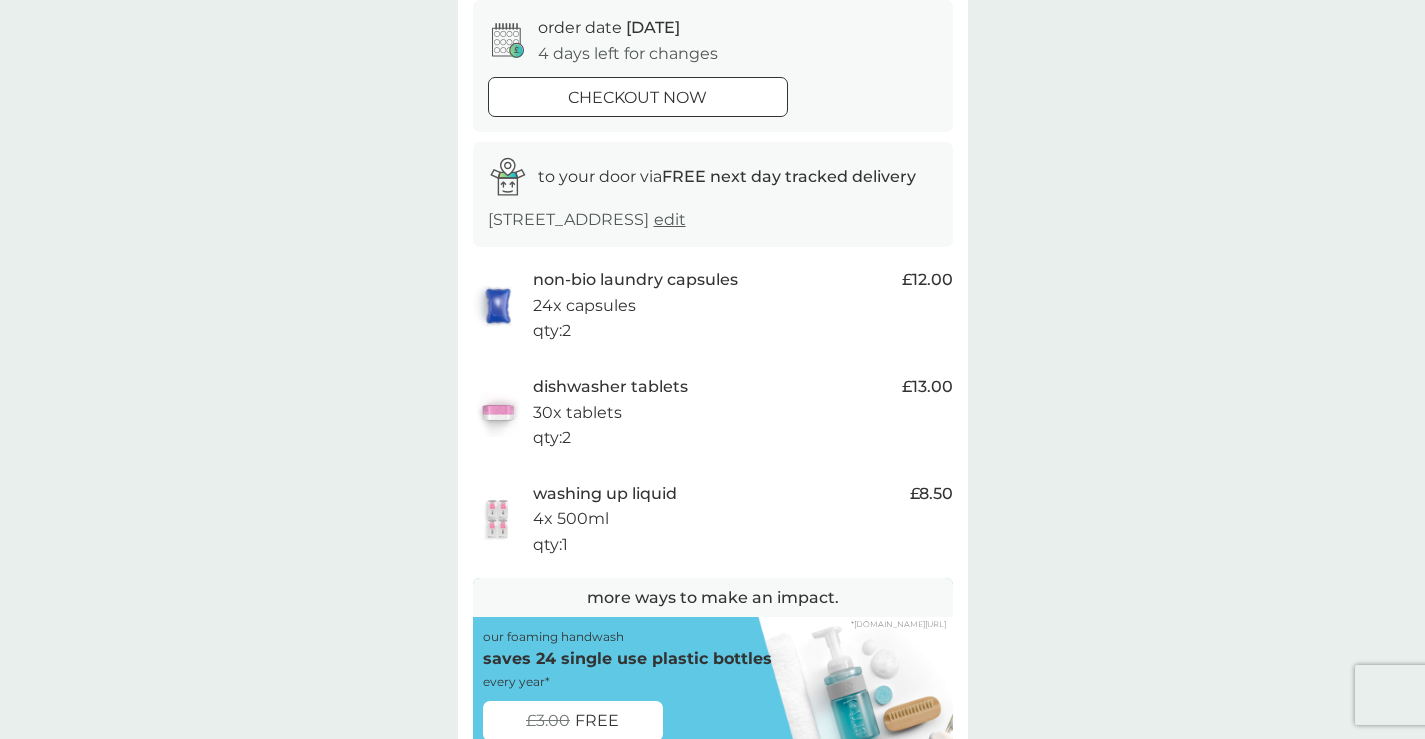 click on "washing up liquid" at bounding box center [605, 494] 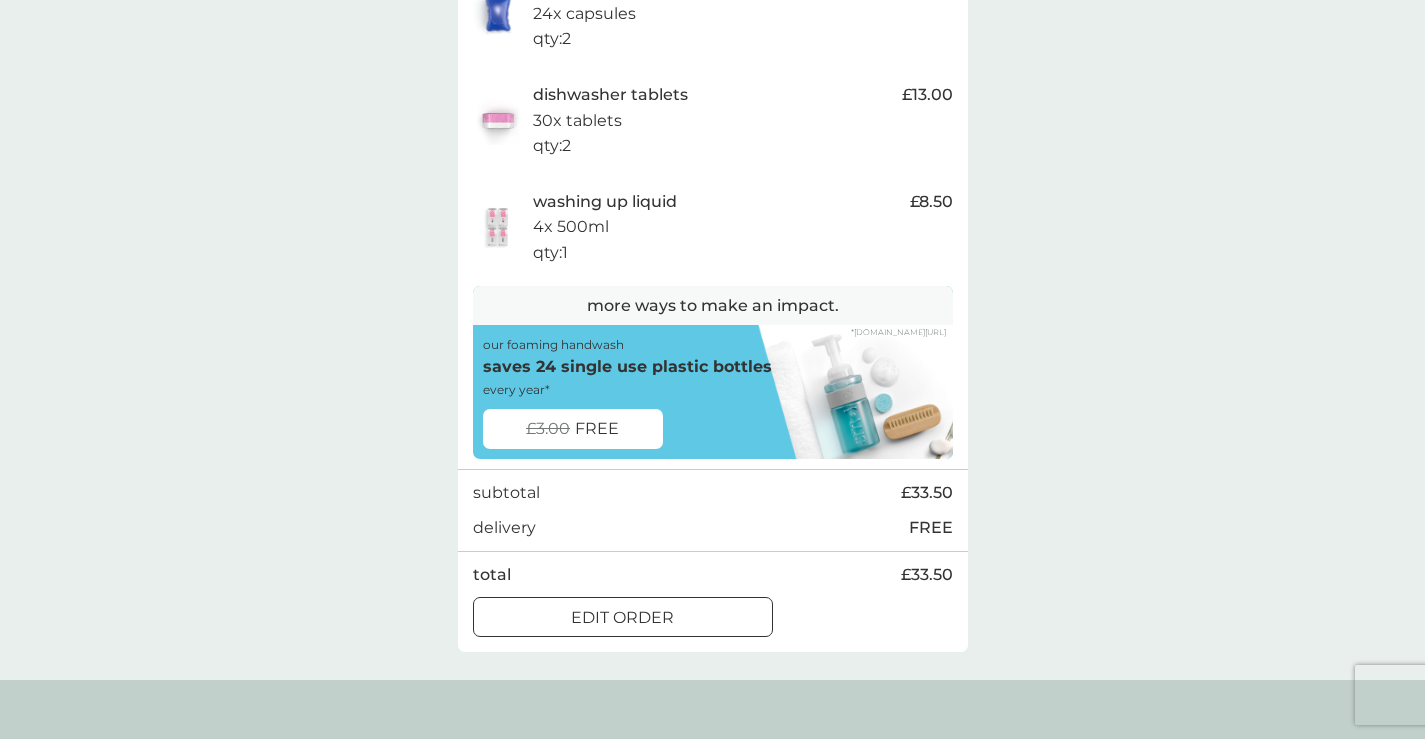 scroll, scrollTop: 533, scrollLeft: 0, axis: vertical 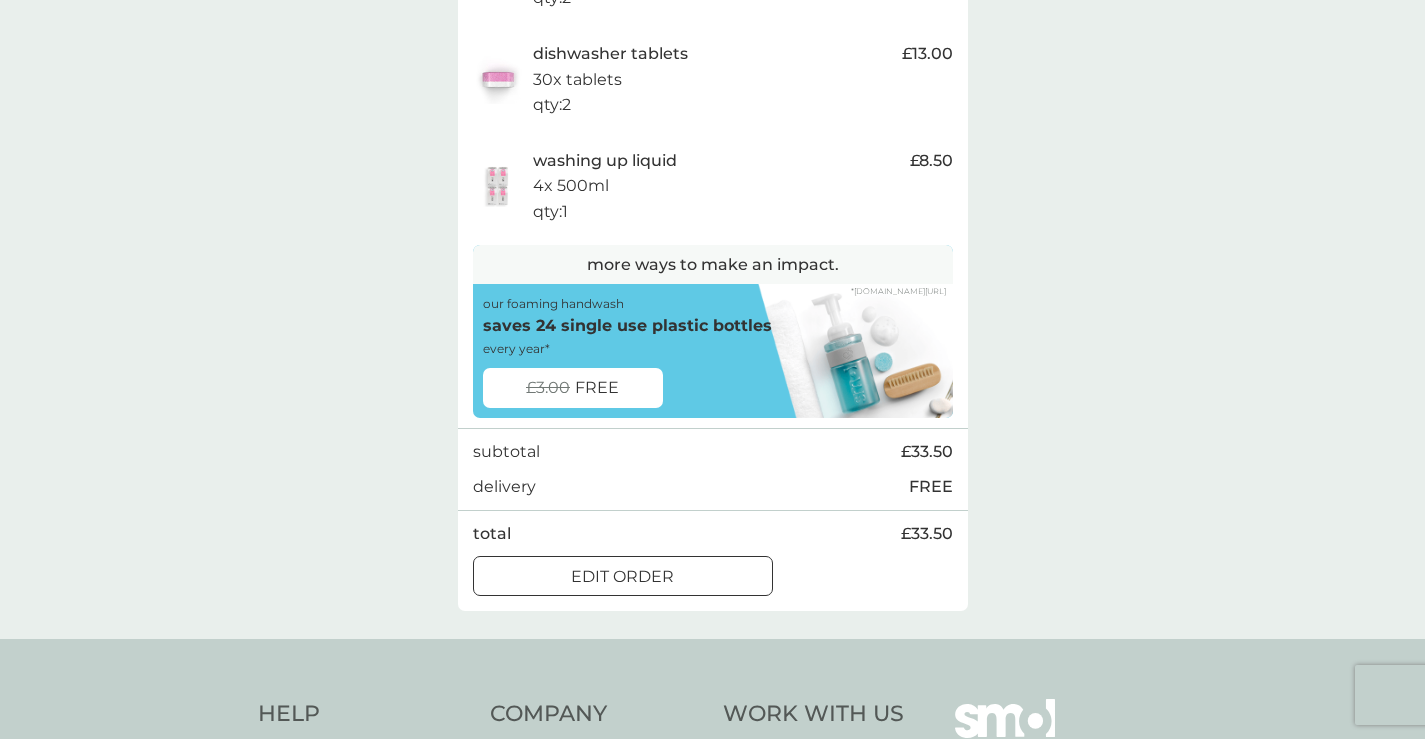 click on "edit order" at bounding box center (622, 577) 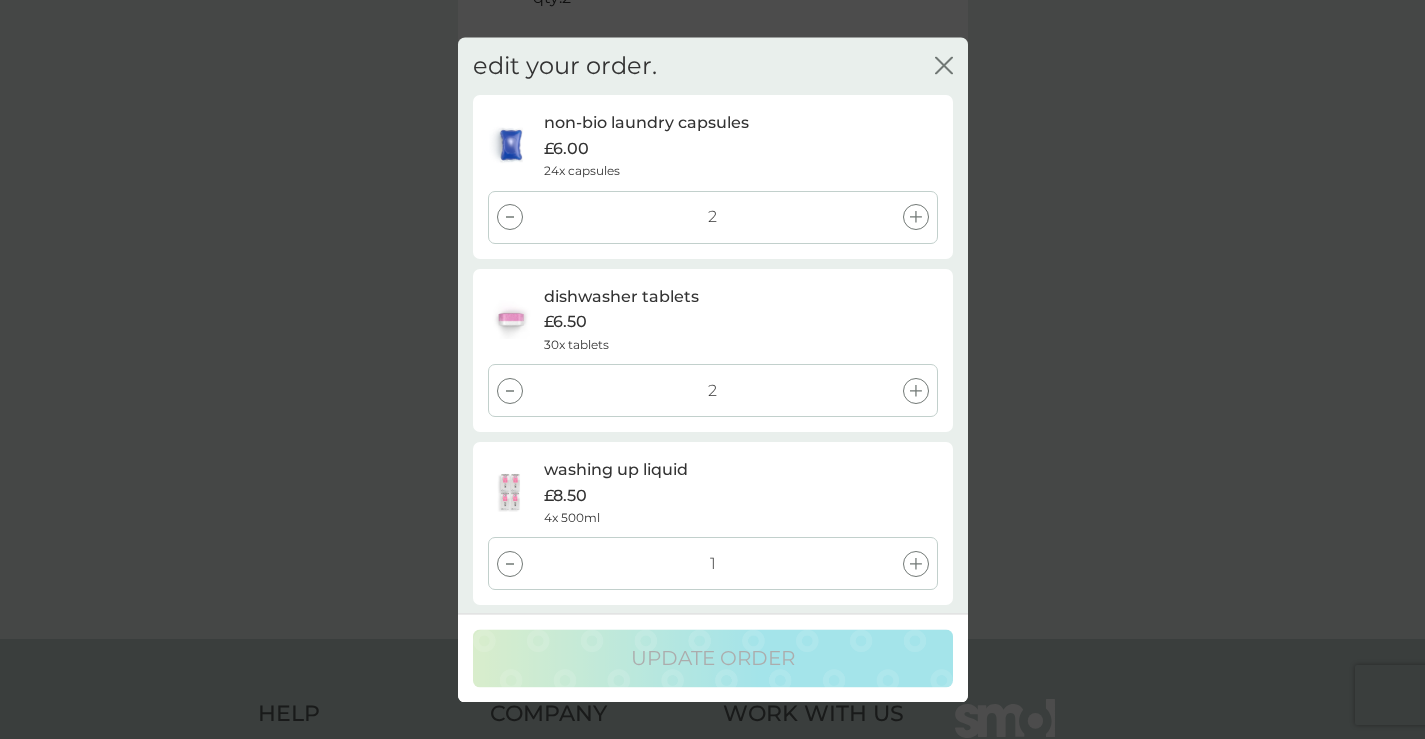 click at bounding box center (510, 564) 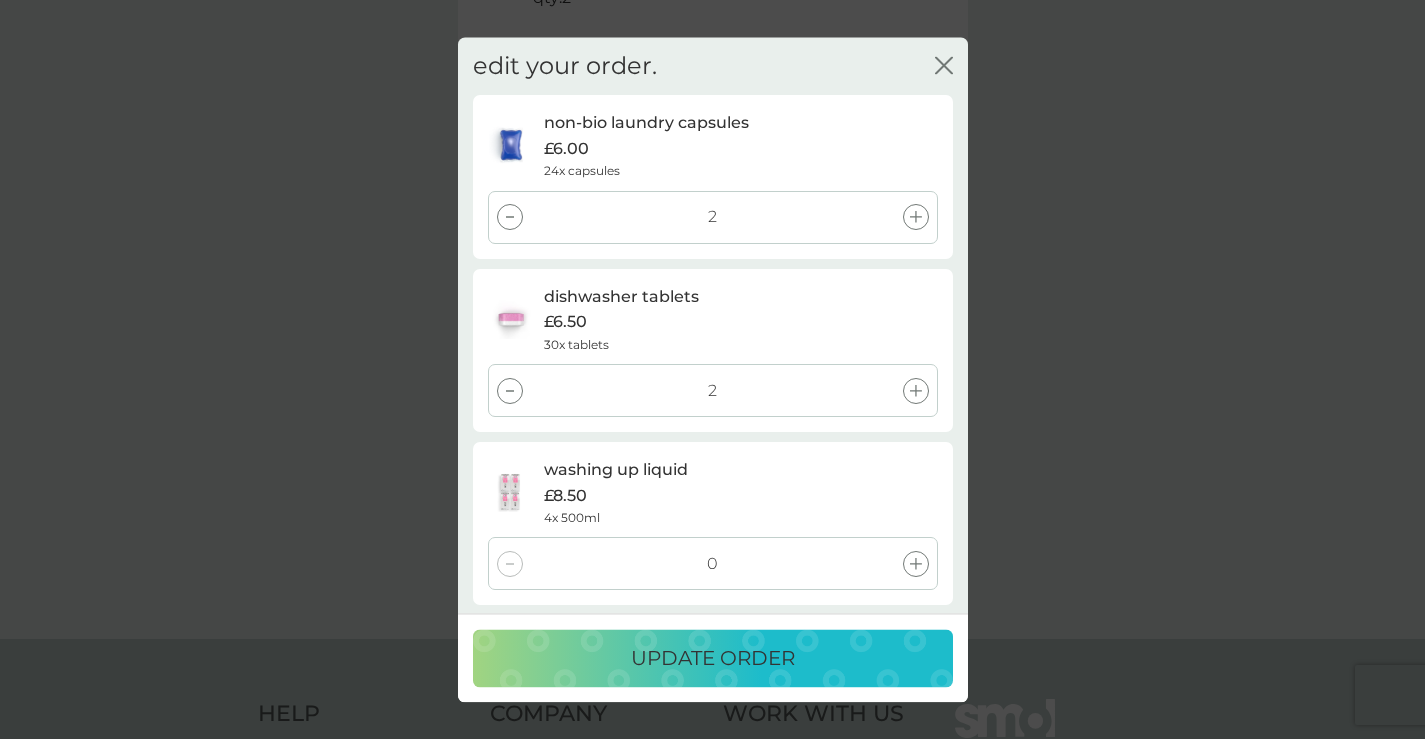click at bounding box center [510, 391] 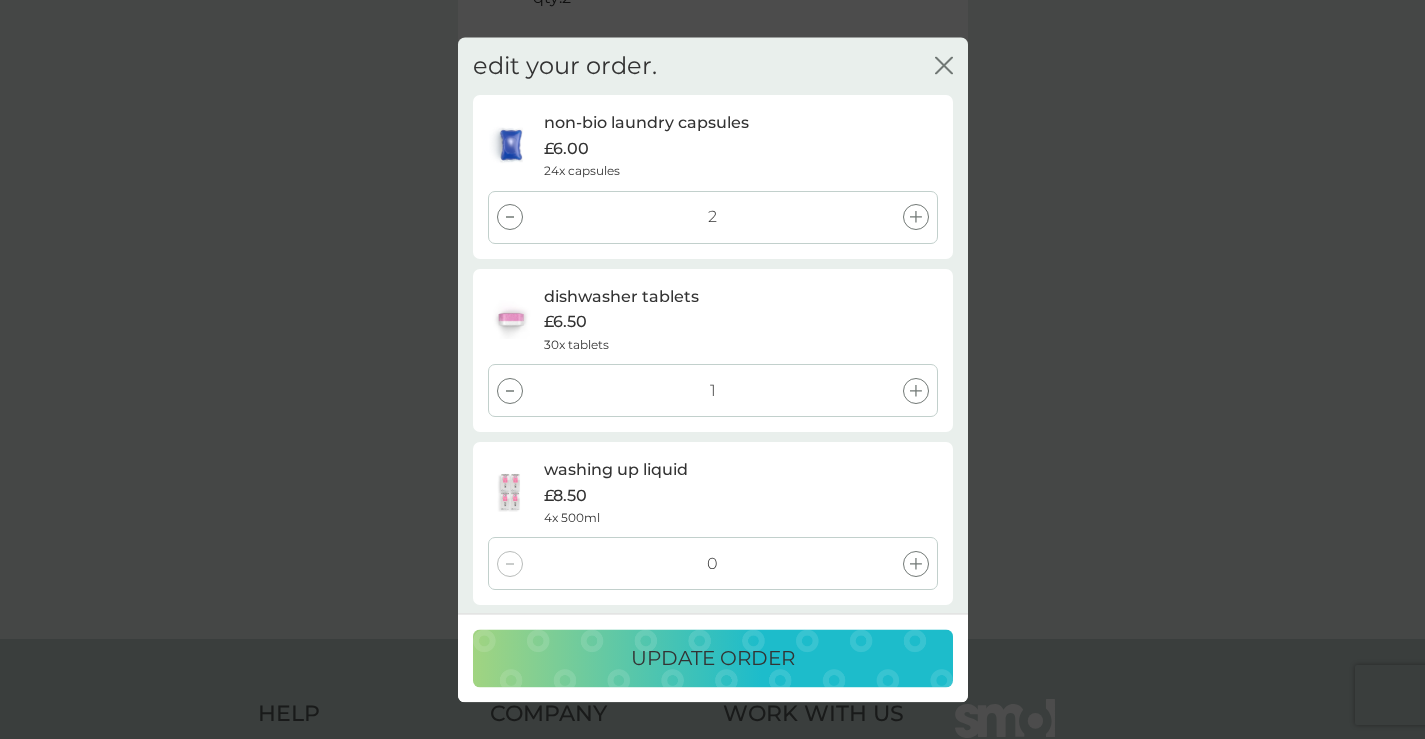 click on "update order" at bounding box center (713, 658) 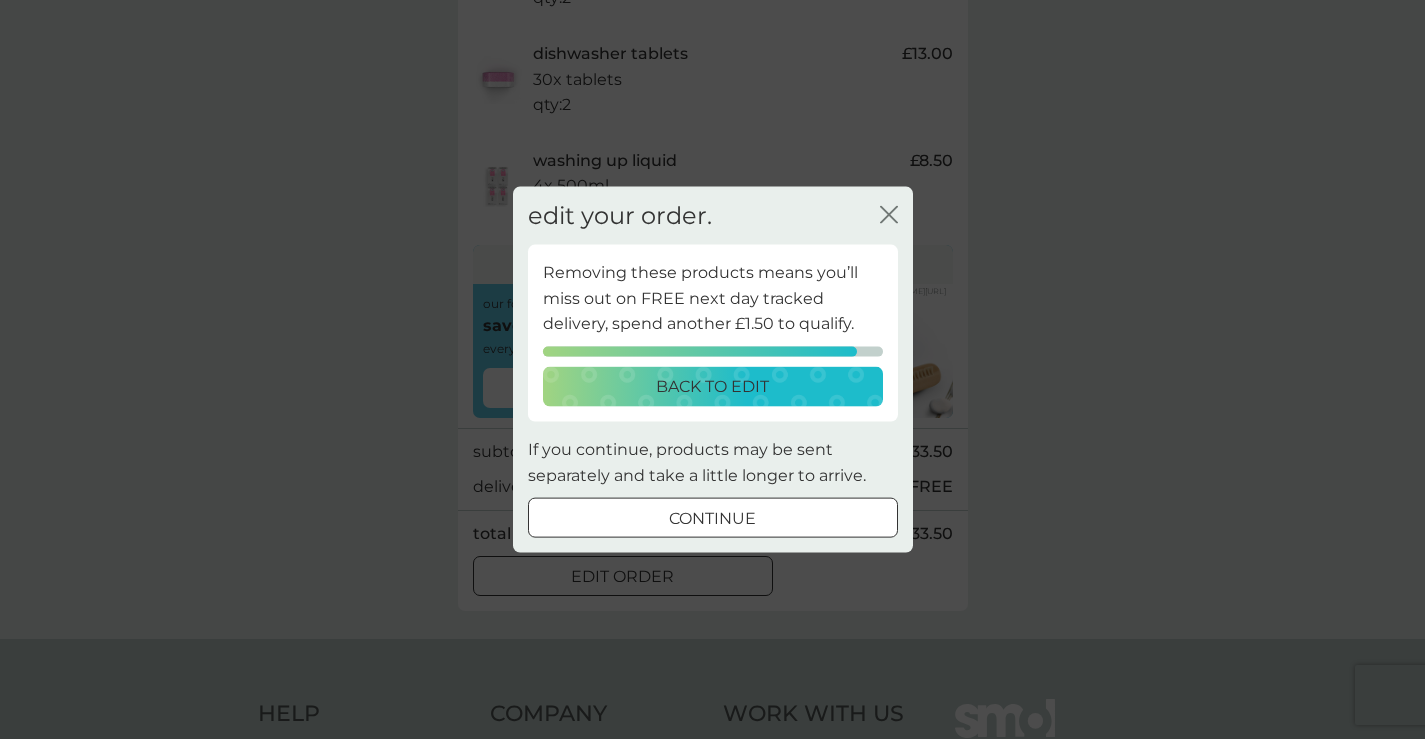 click on "continue" at bounding box center (712, 519) 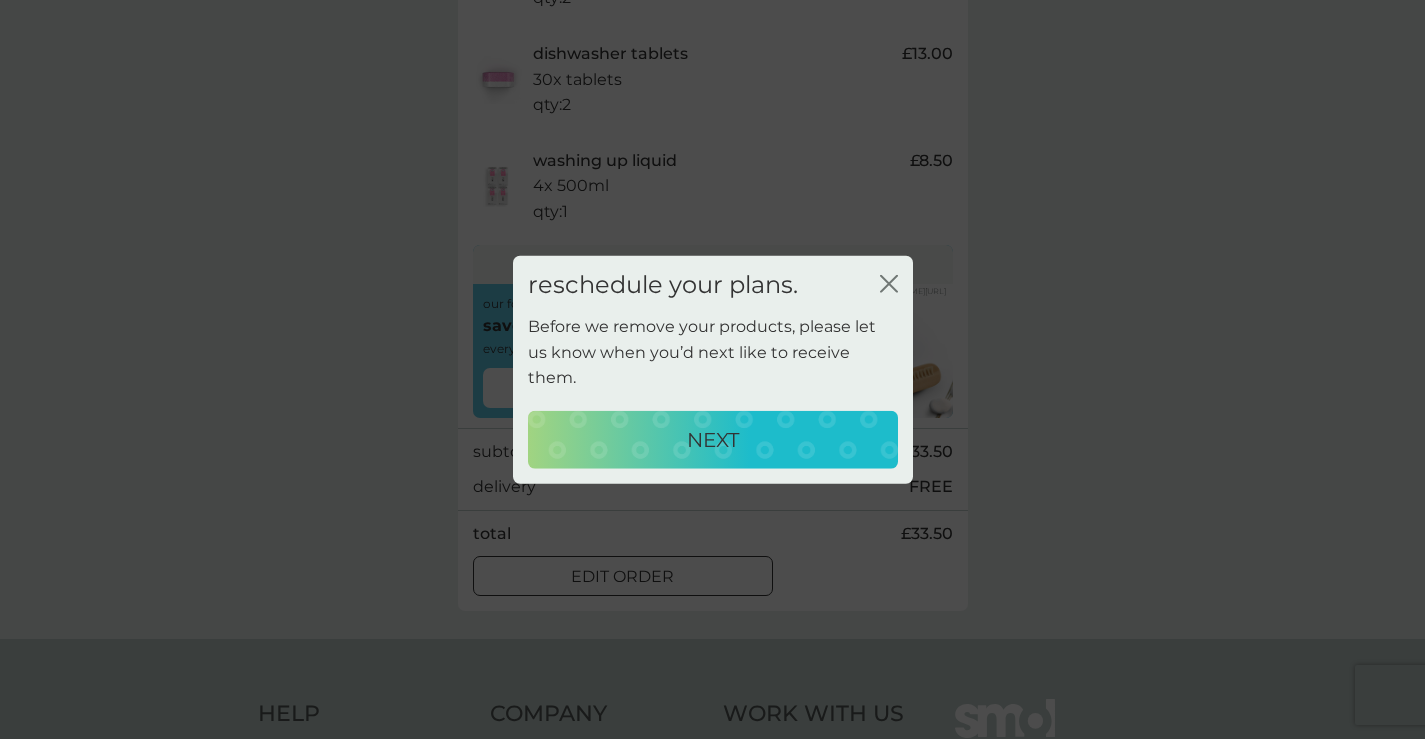 click on "NEXT" at bounding box center (713, 440) 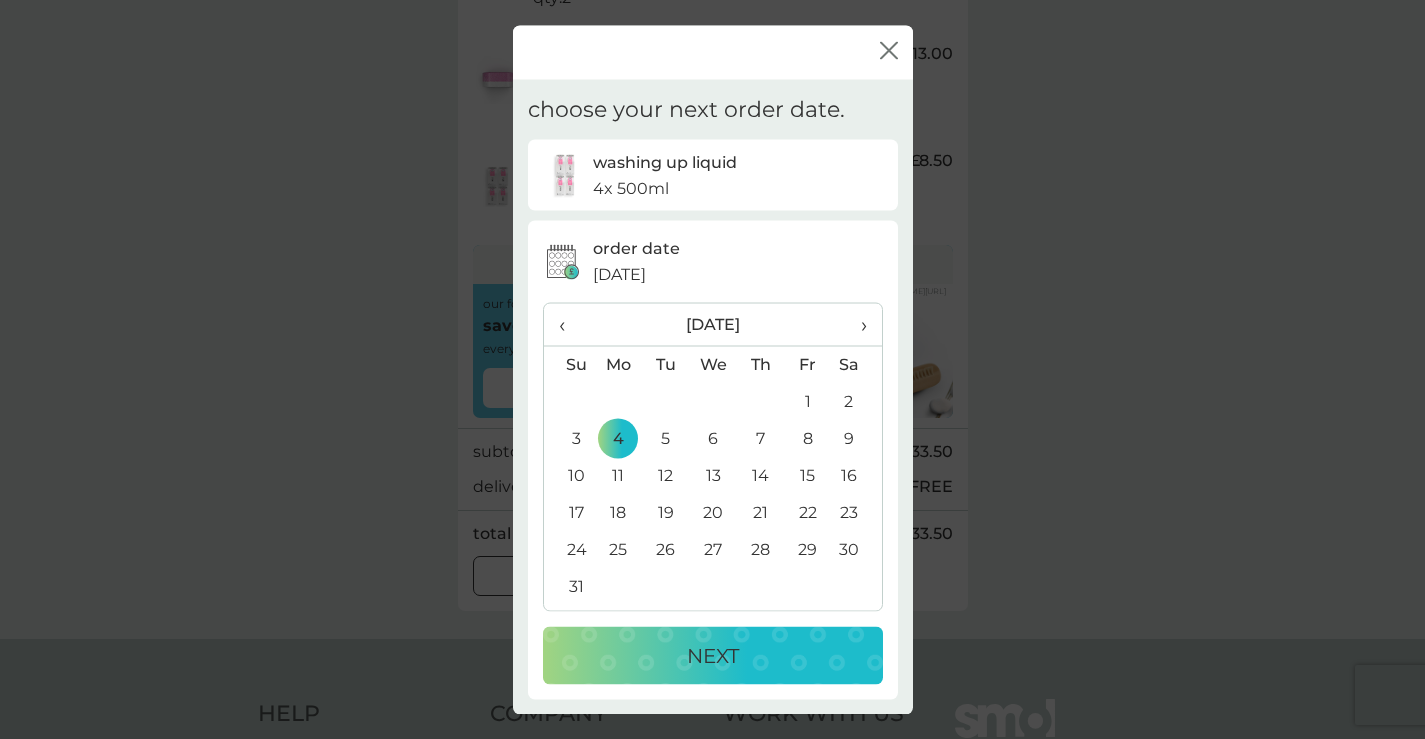 click on "›" at bounding box center (856, 324) 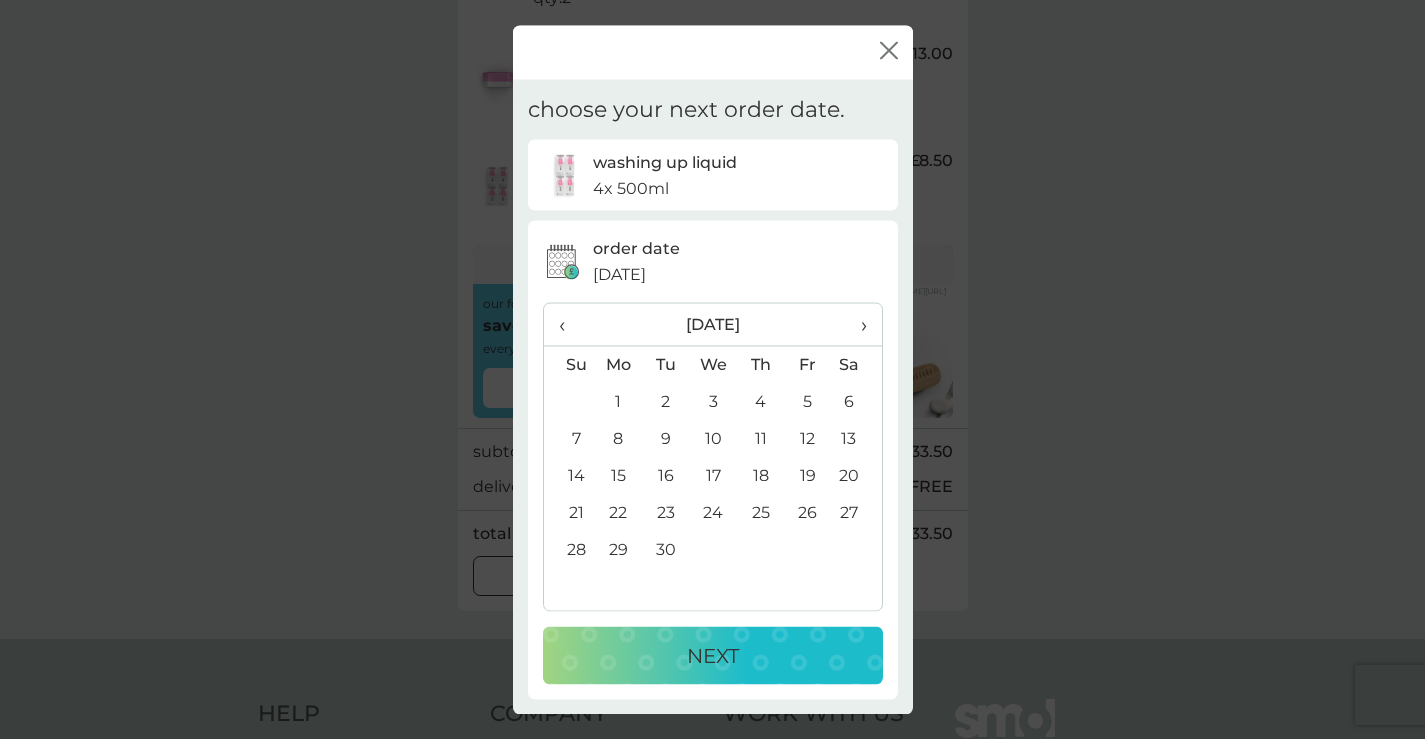 click on "›" at bounding box center [856, 324] 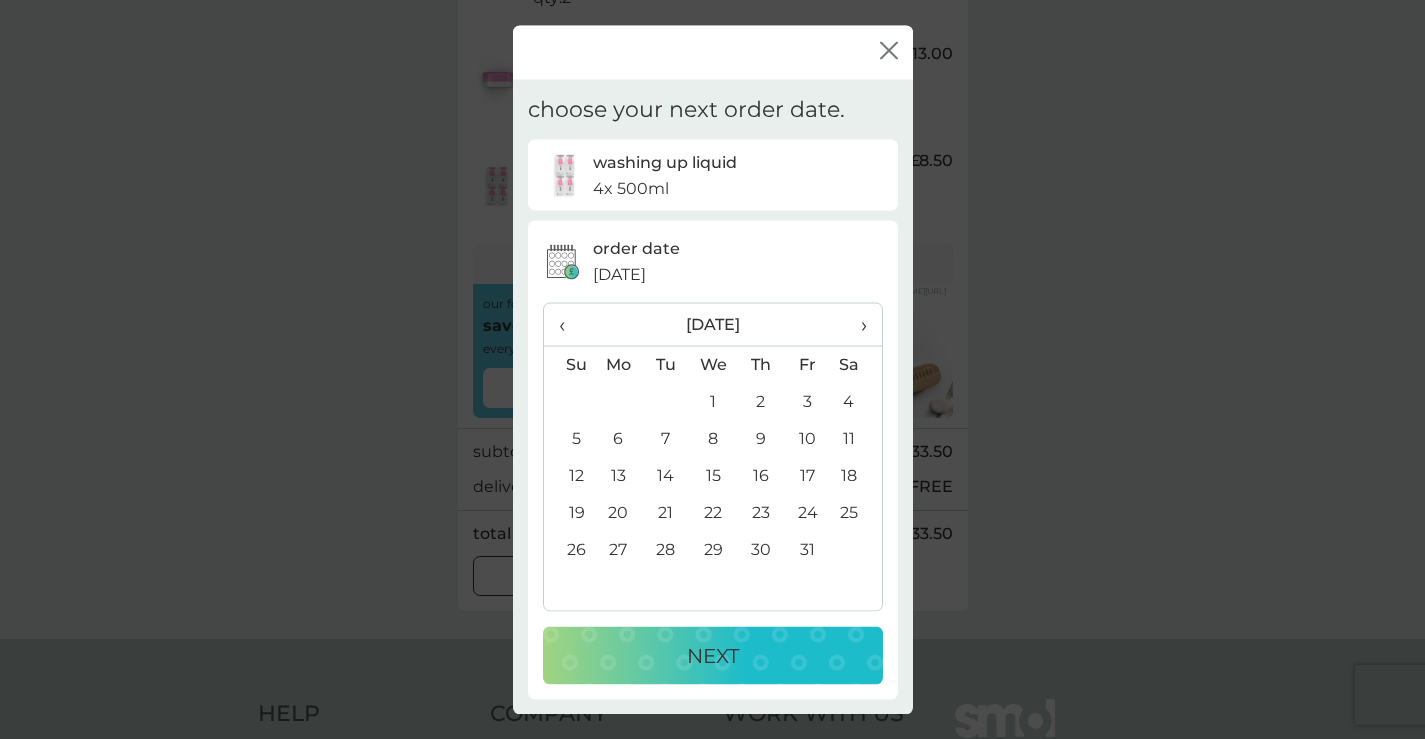 click on "31" at bounding box center (807, 549) 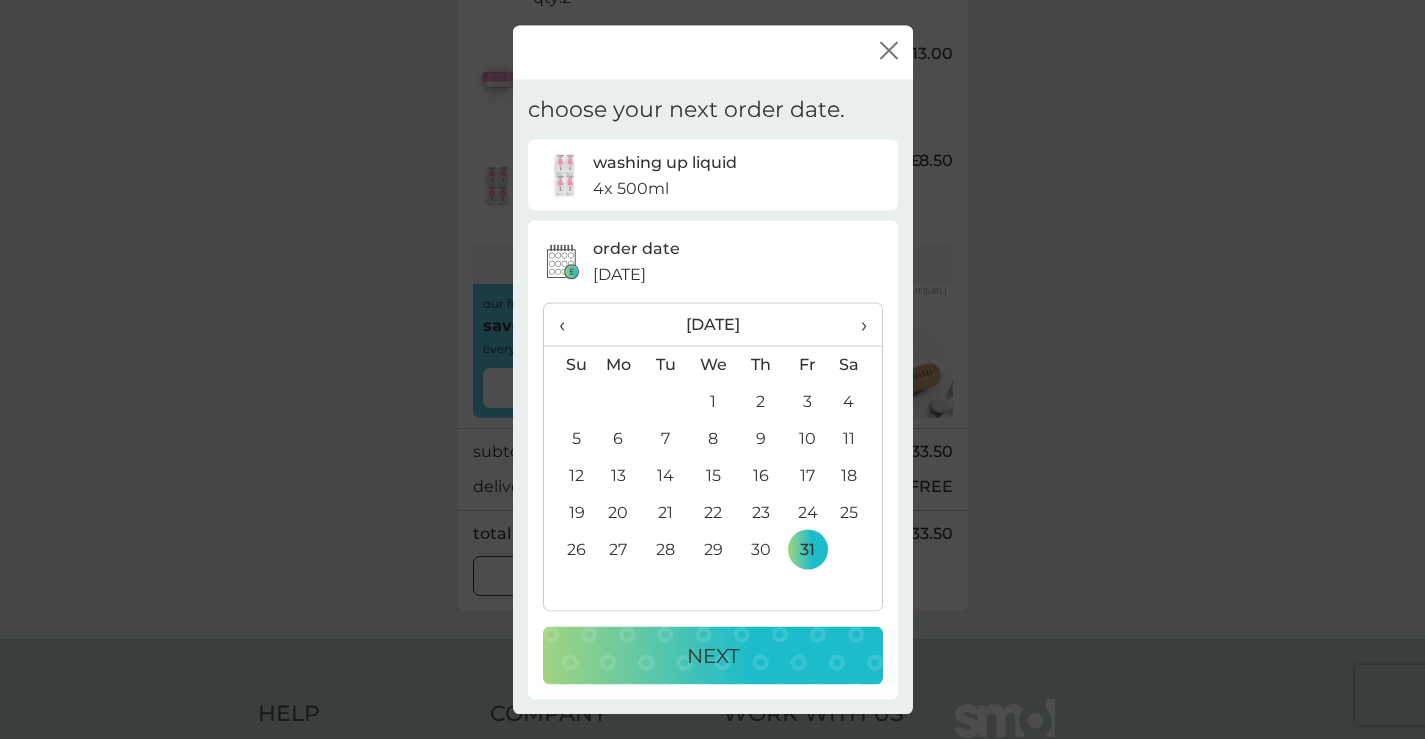 click on "NEXT" at bounding box center [713, 655] 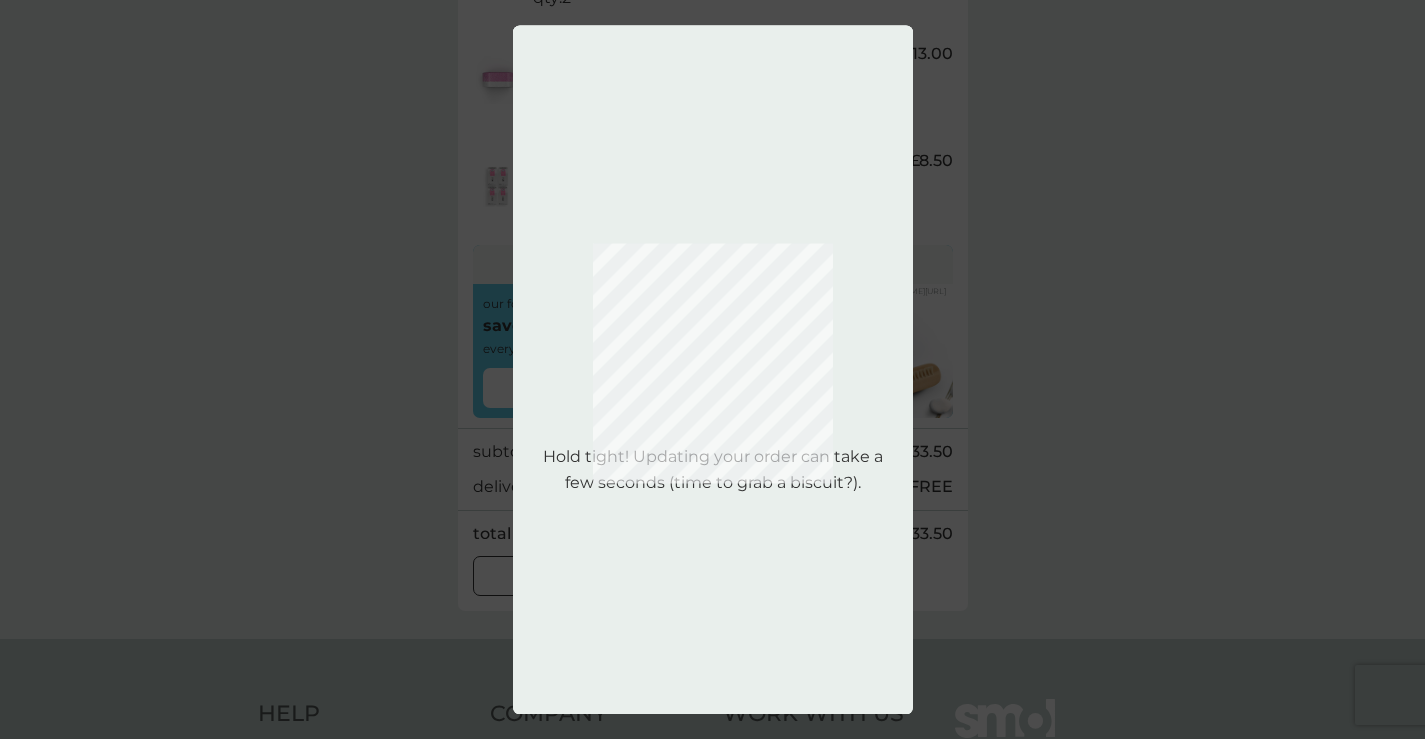 scroll, scrollTop: 0, scrollLeft: 0, axis: both 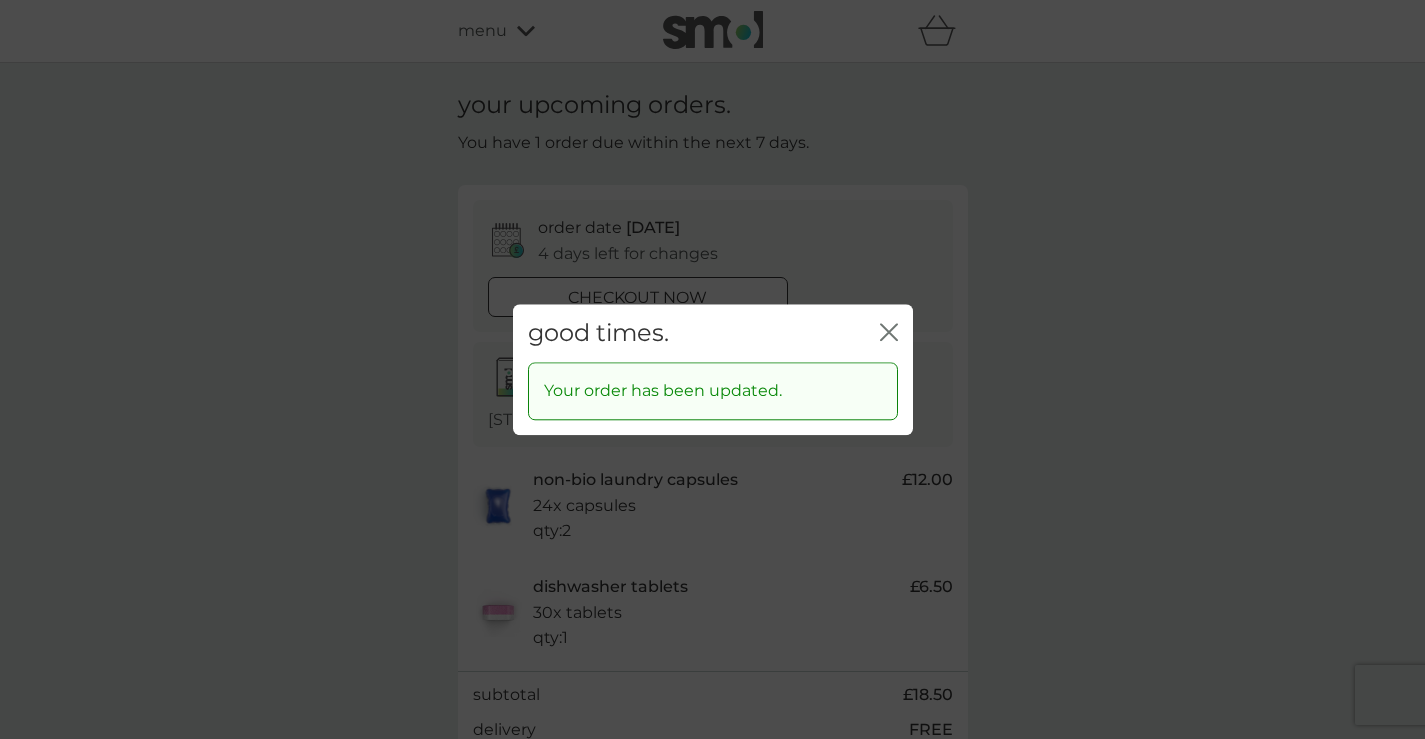 click on "close" 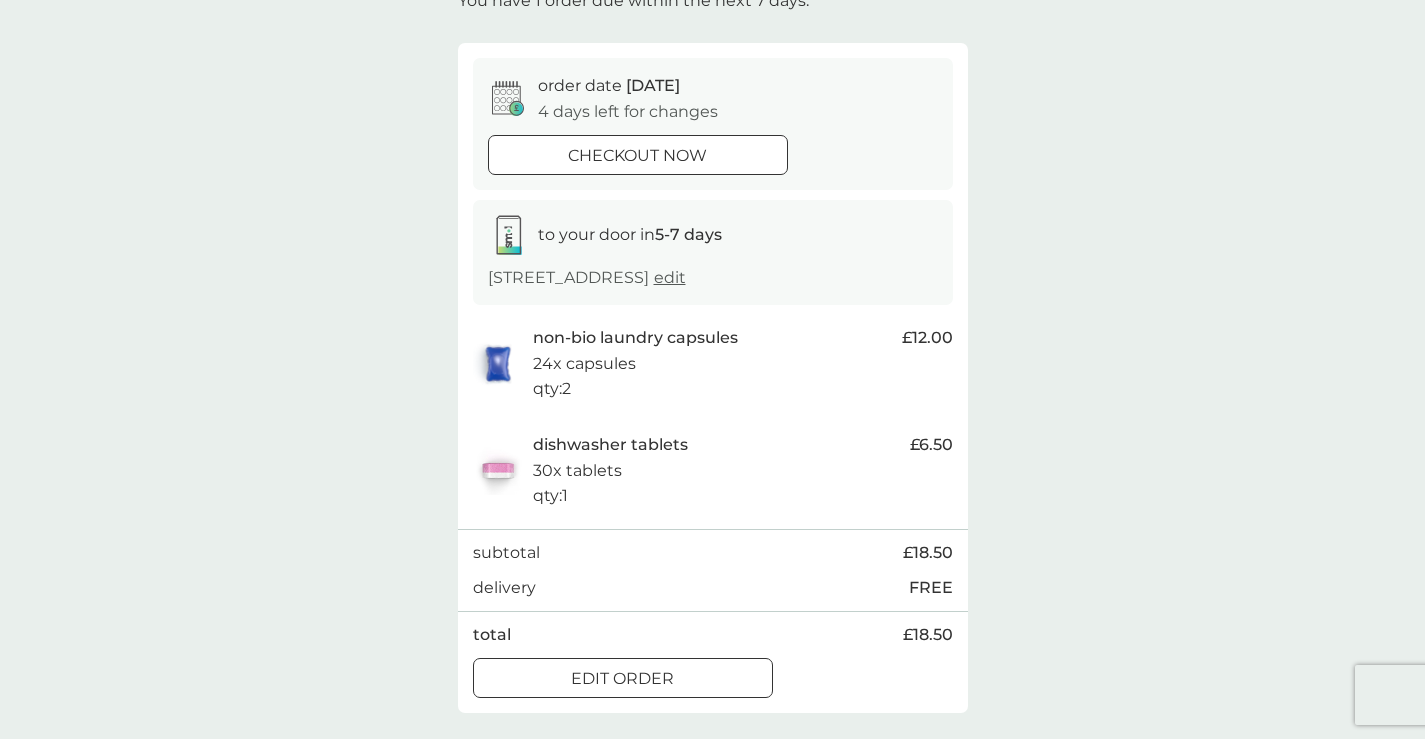 scroll, scrollTop: 0, scrollLeft: 0, axis: both 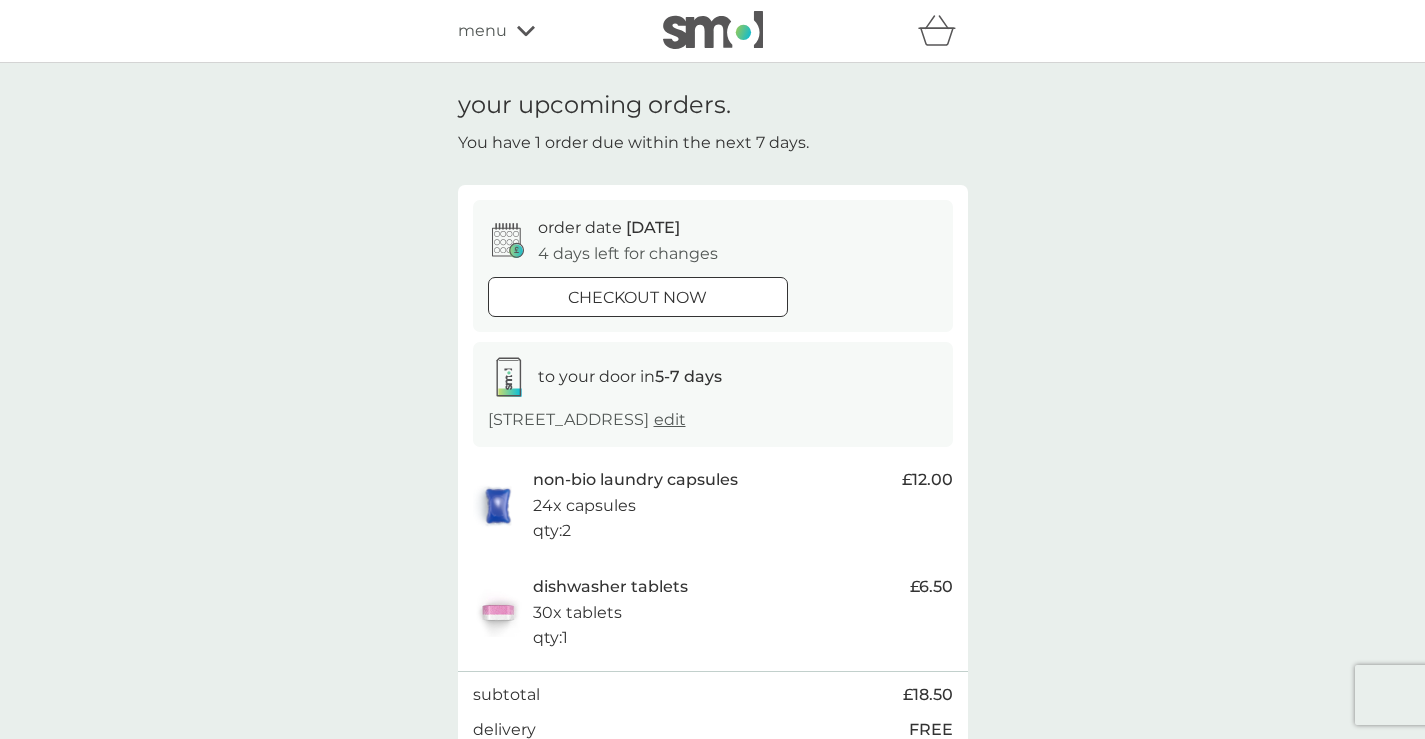 click 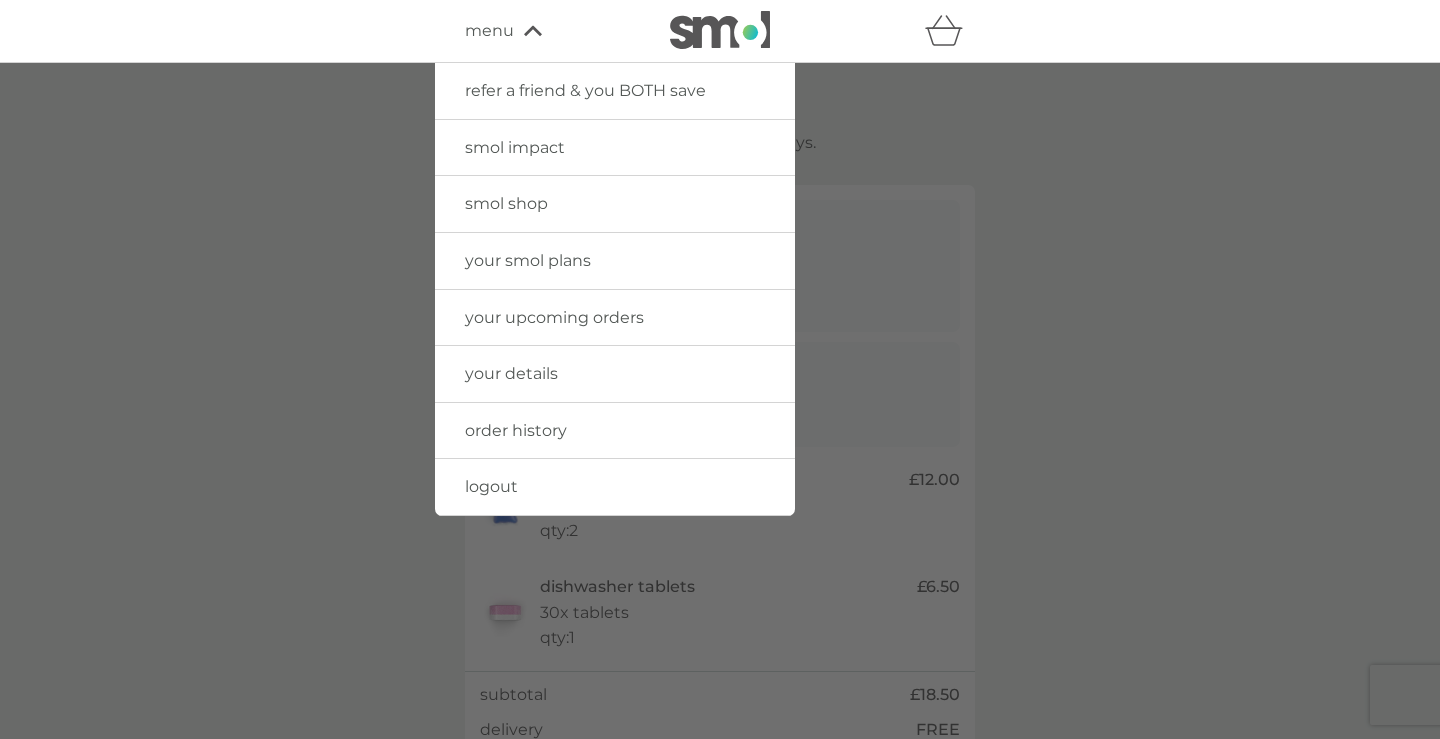 drag, startPoint x: 583, startPoint y: 258, endPoint x: 1160, endPoint y: 318, distance: 580.1112 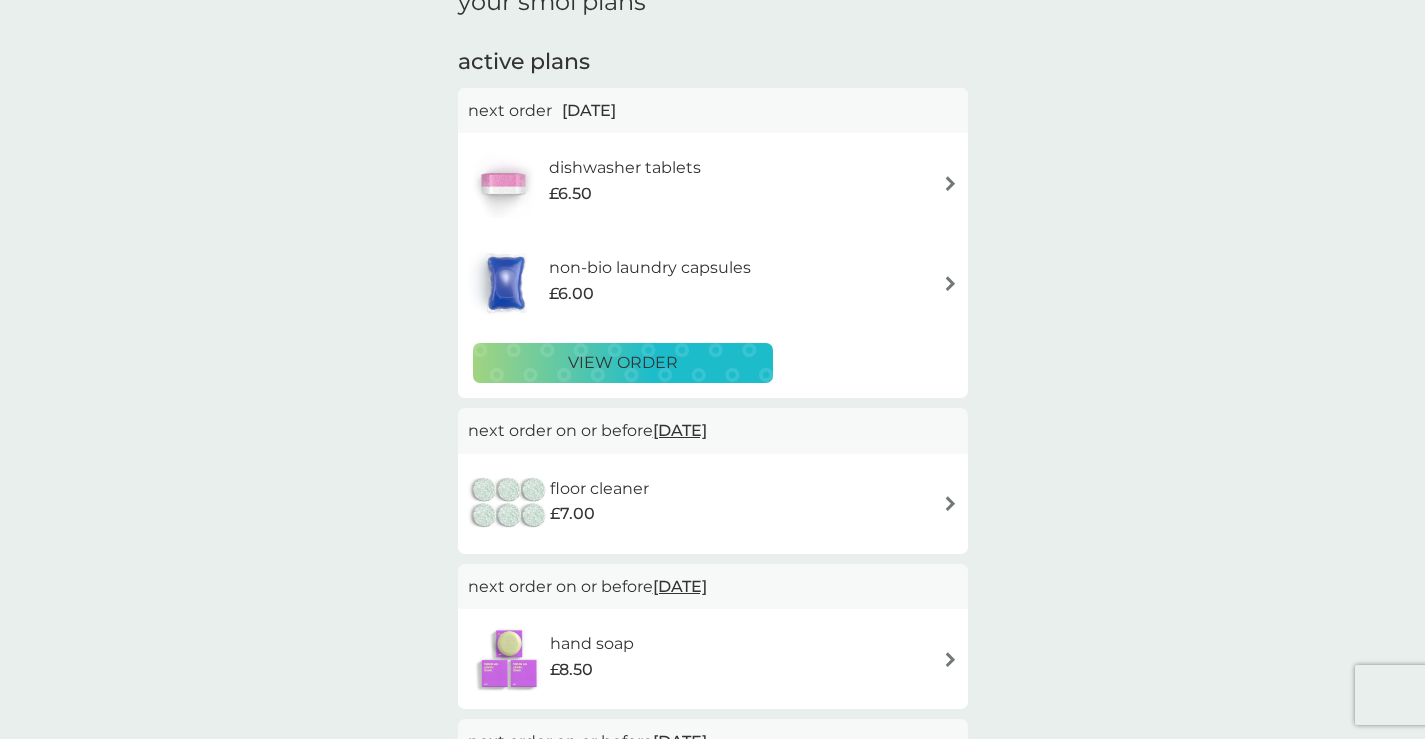 scroll, scrollTop: 66, scrollLeft: 0, axis: vertical 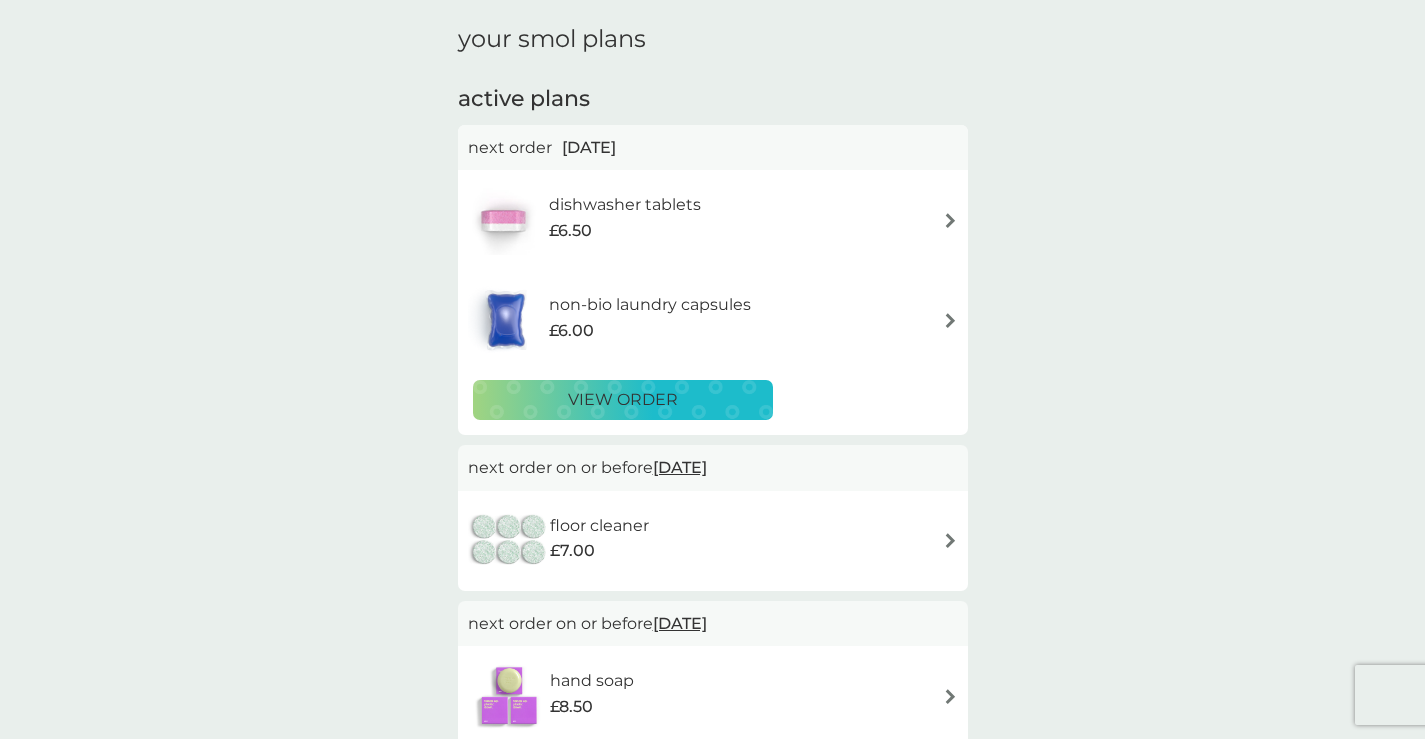 click at bounding box center [950, 320] 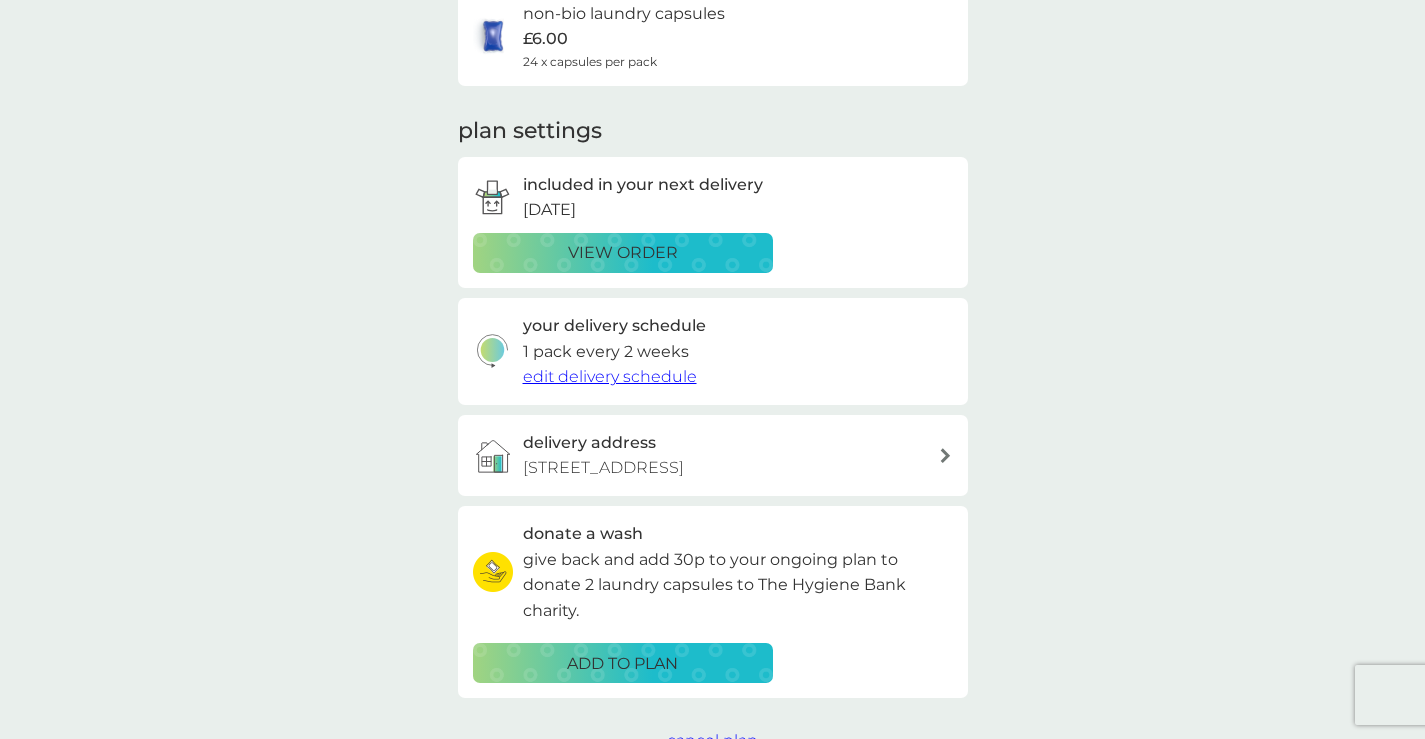 scroll, scrollTop: 0, scrollLeft: 0, axis: both 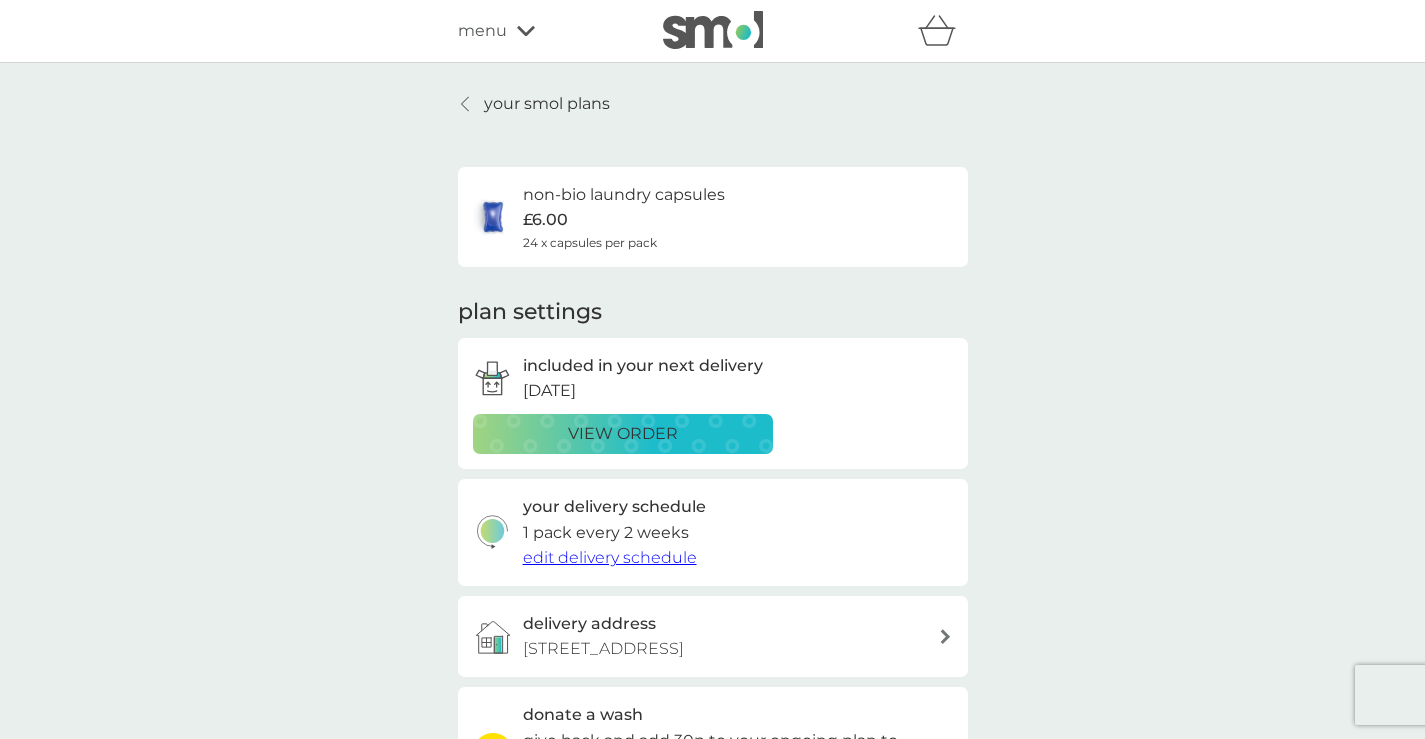 click 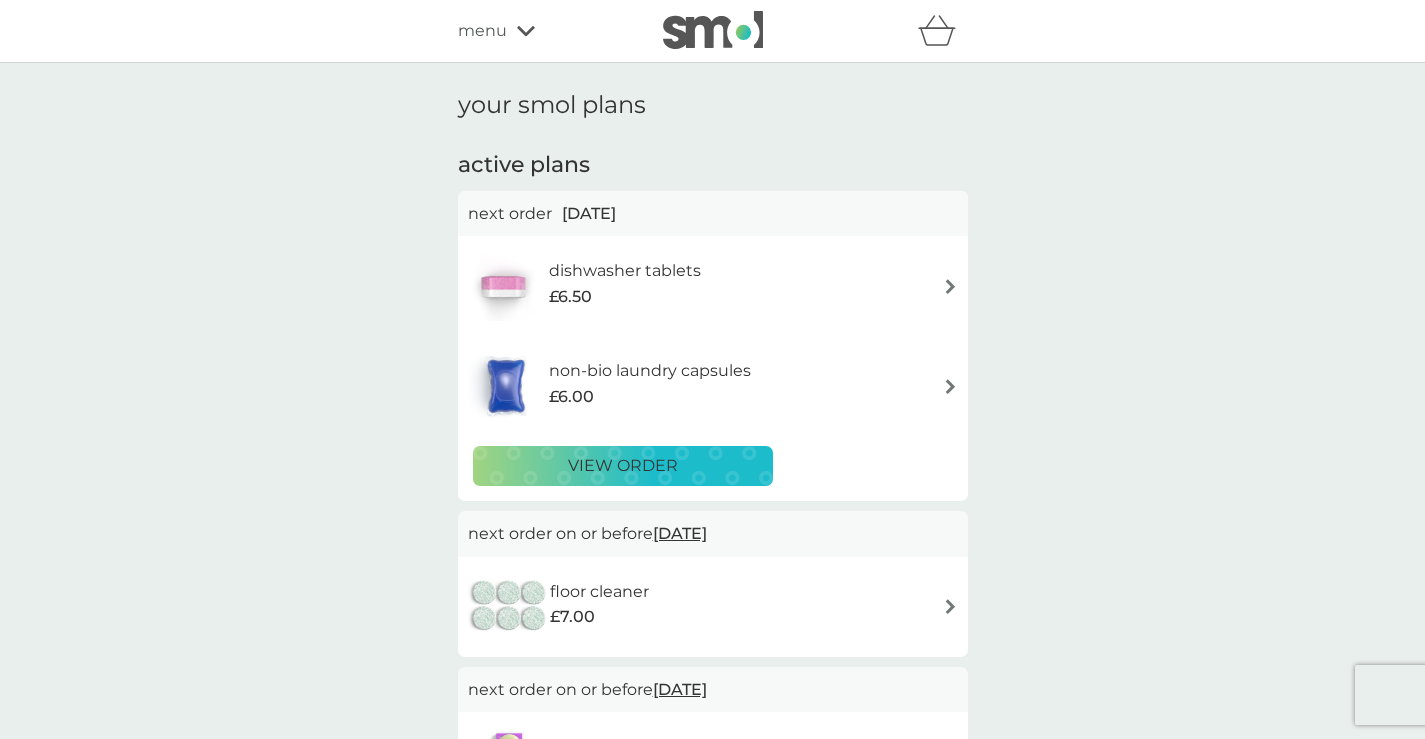 click at bounding box center (950, 286) 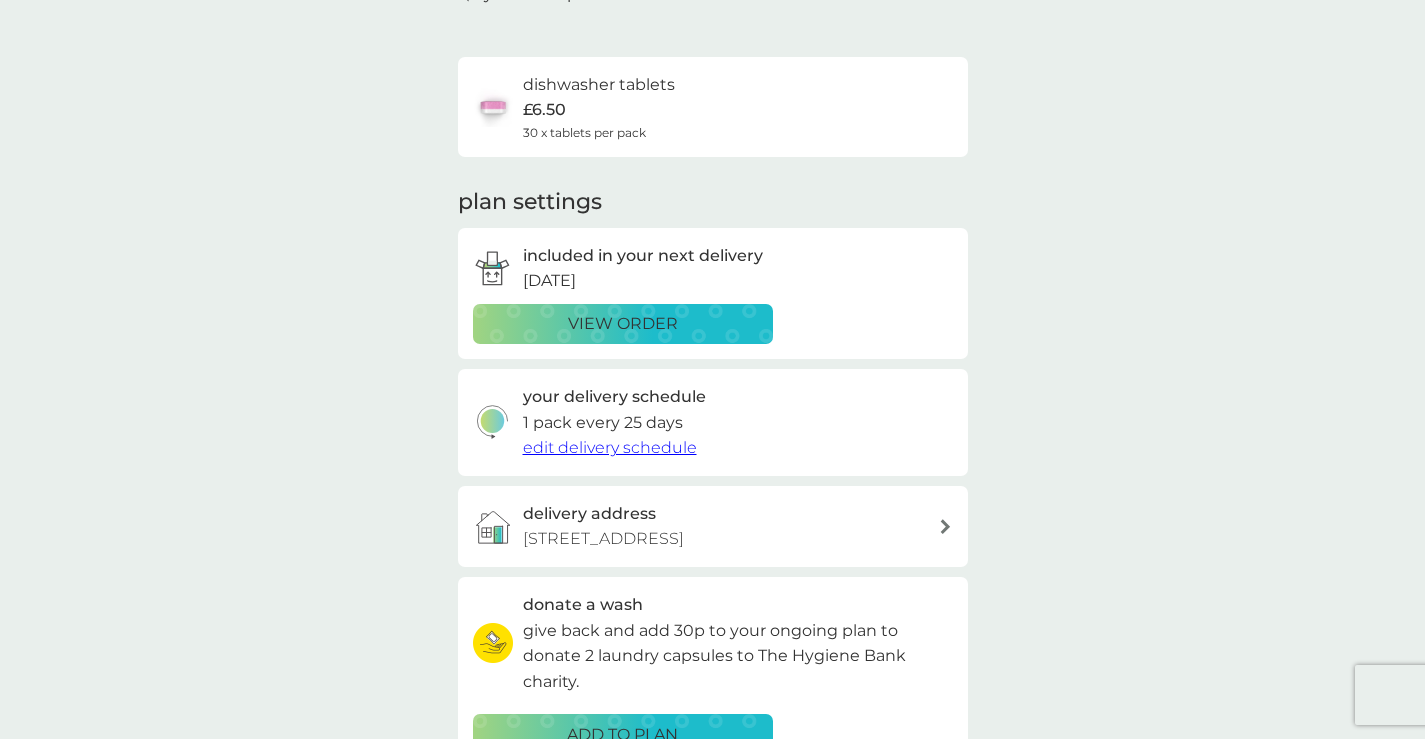 scroll, scrollTop: 0, scrollLeft: 0, axis: both 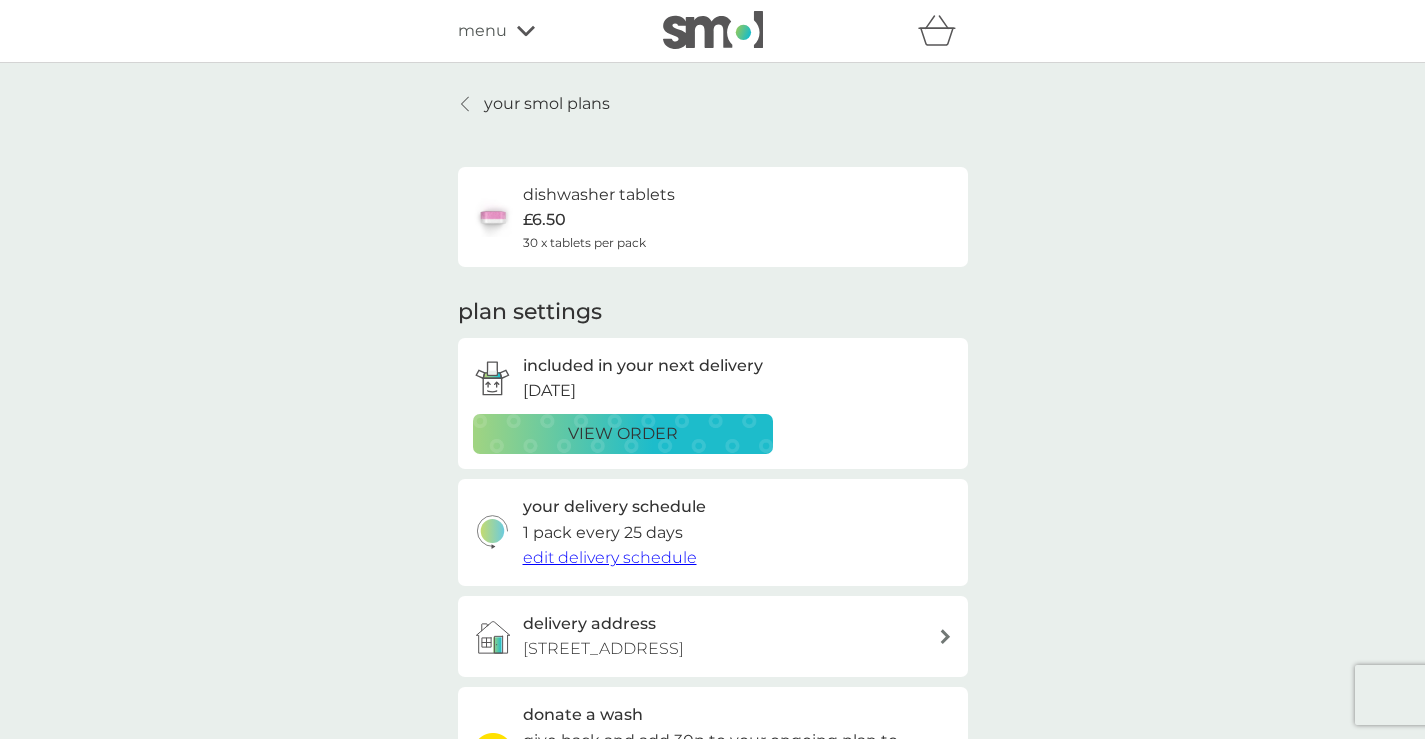 click 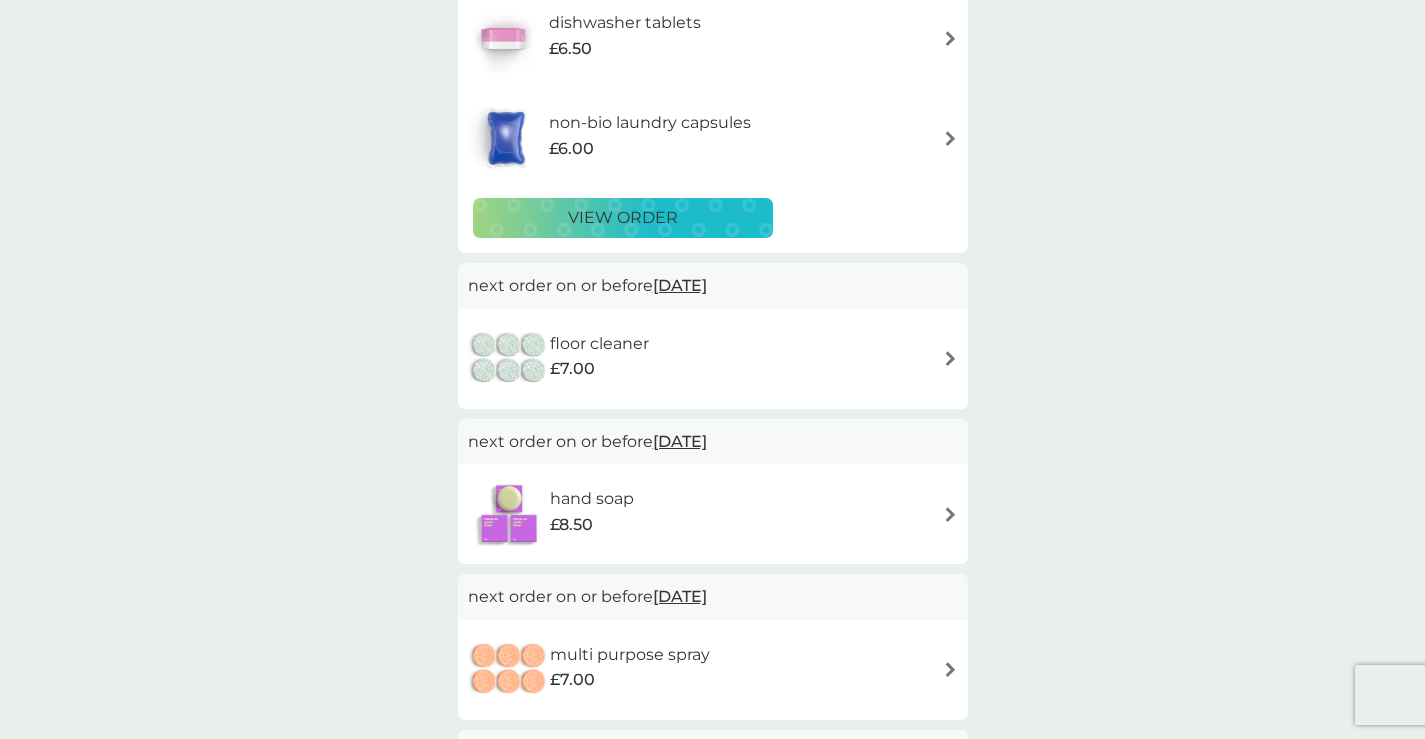 scroll, scrollTop: 266, scrollLeft: 0, axis: vertical 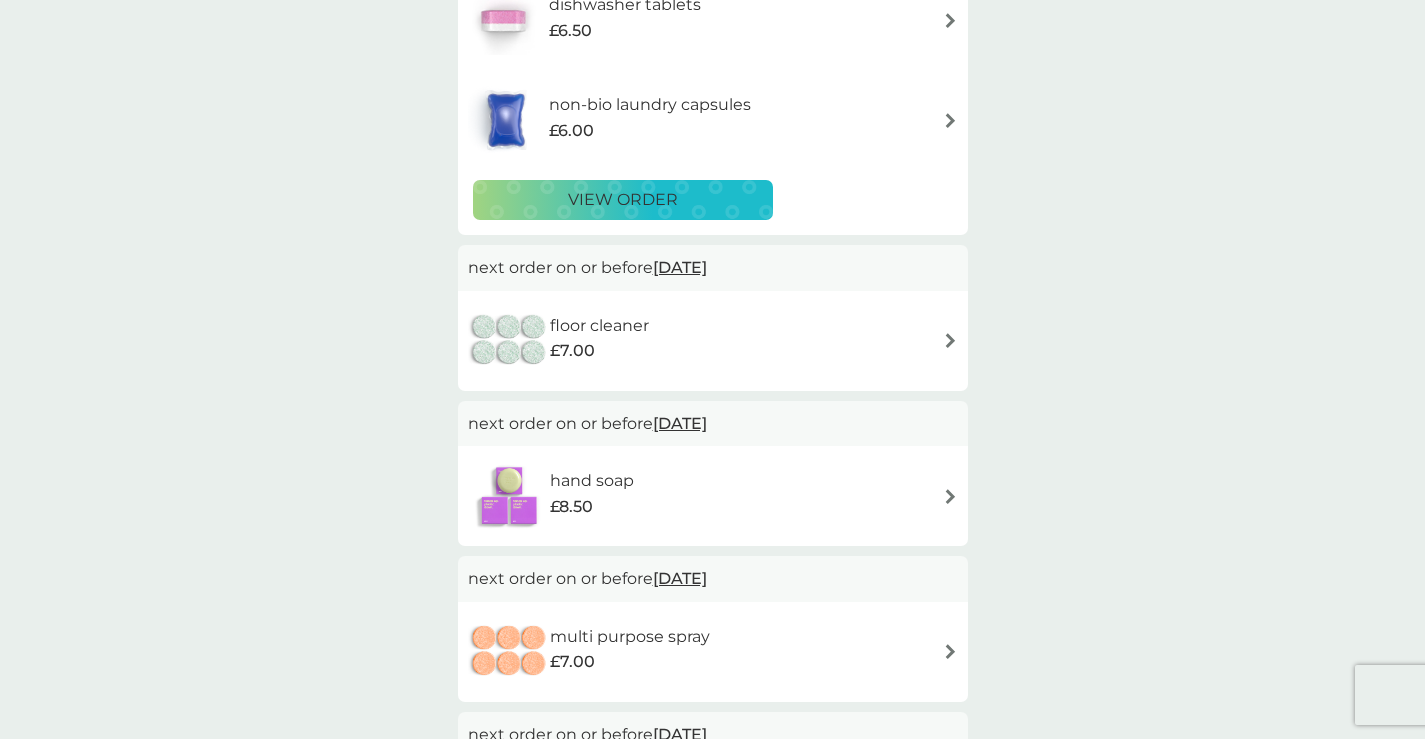 drag, startPoint x: 943, startPoint y: 331, endPoint x: 1045, endPoint y: 341, distance: 102.48902 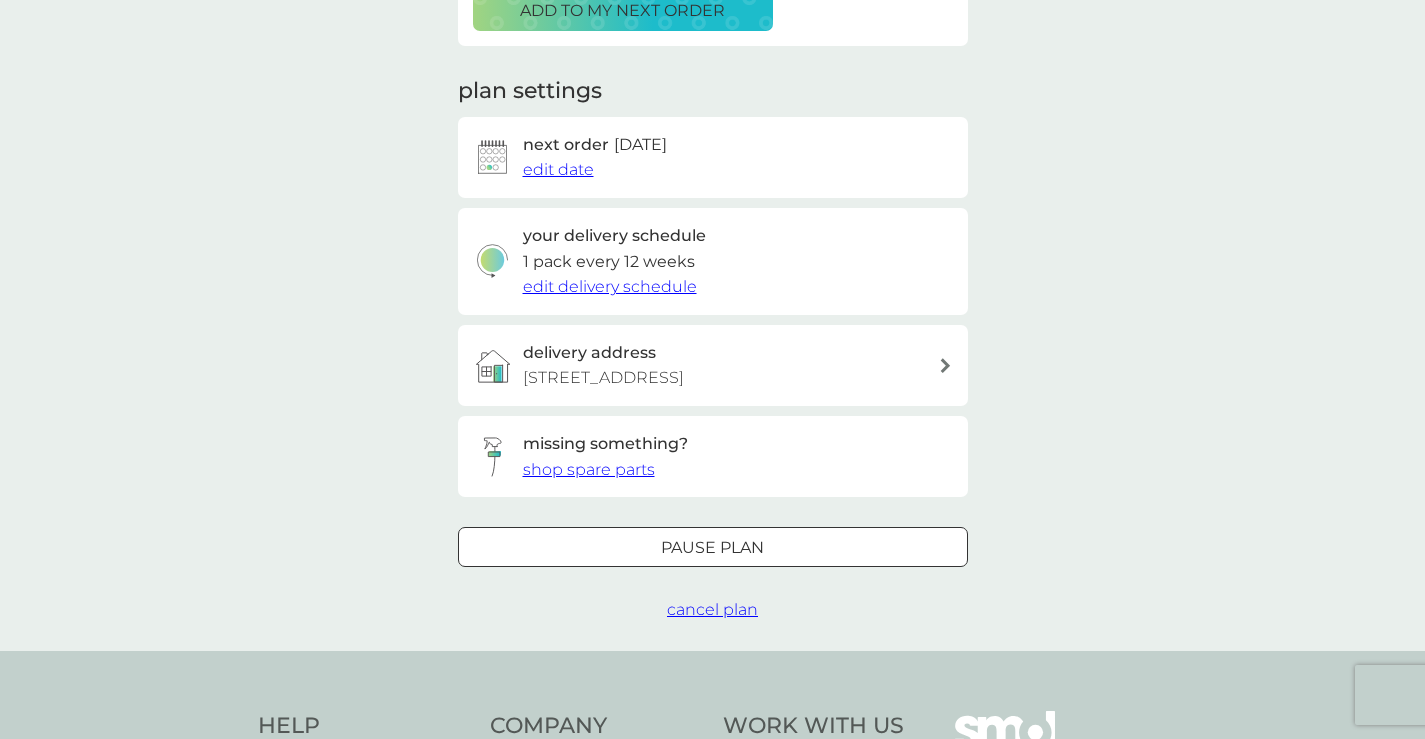scroll, scrollTop: 0, scrollLeft: 0, axis: both 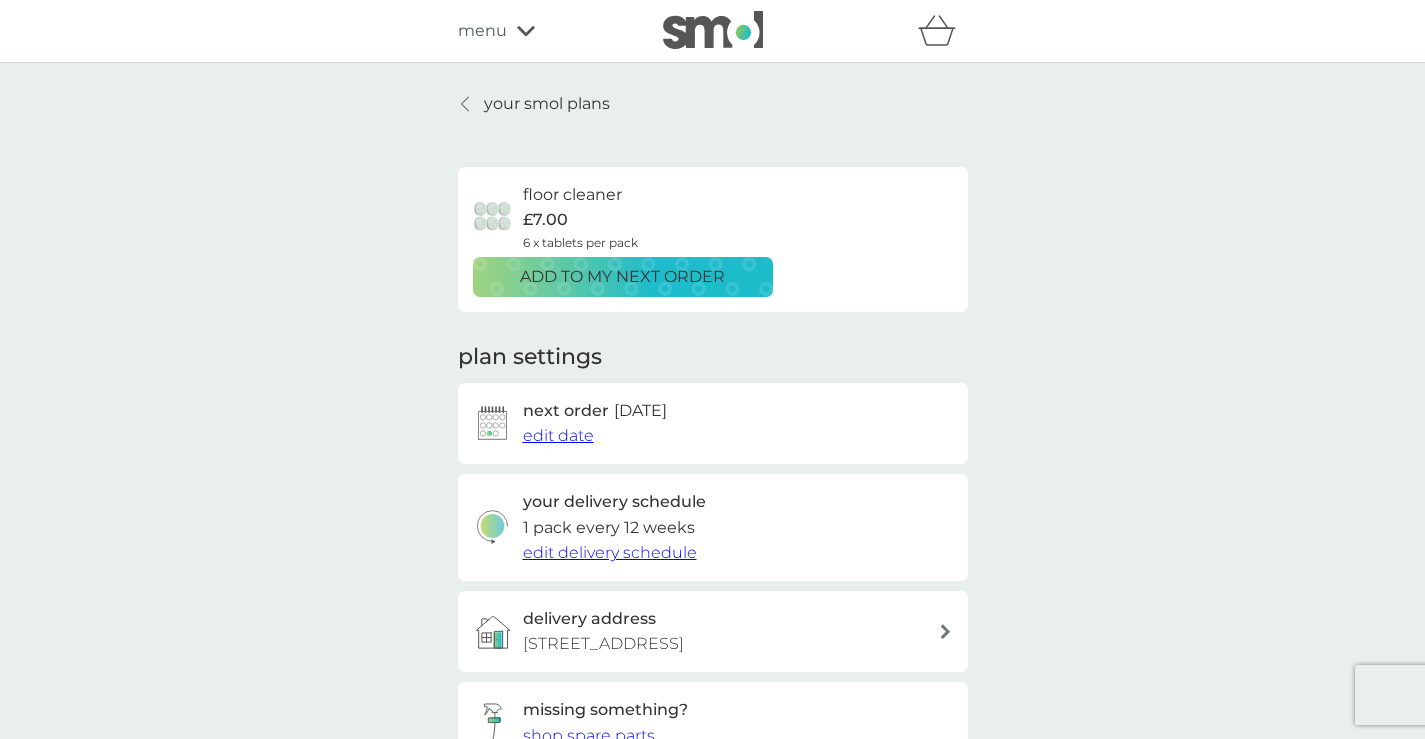 click on "your smol plans floor cleaner £7.00 6 x tablets per pack add to my next order plan settings next order 12 Aug 2025 edit date your delivery schedule 1 pack every 12 weeks edit delivery schedule delivery address 313 Burntwood Lane,  London, SW17 0AP missing something? shop spare parts Pause plan cancel plan" at bounding box center (713, 490) 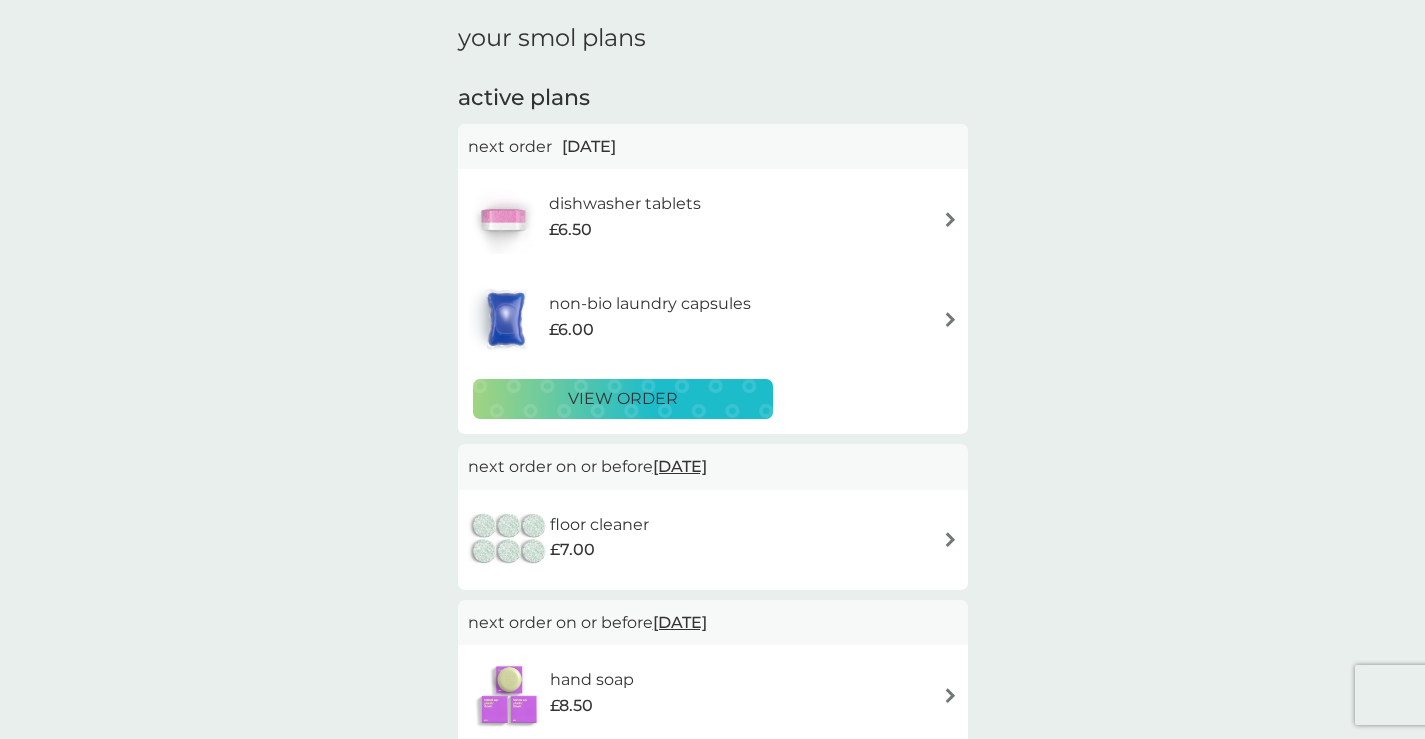 scroll, scrollTop: 0, scrollLeft: 0, axis: both 